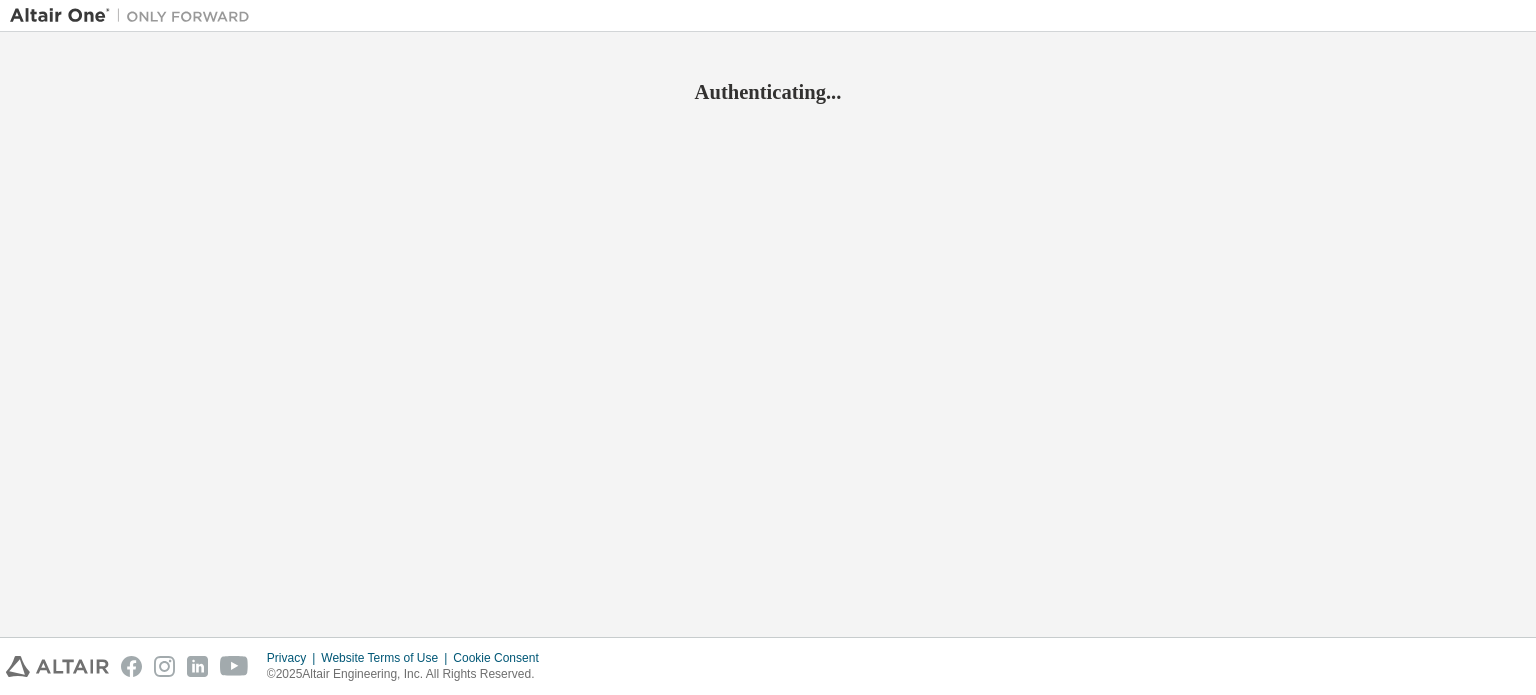 scroll, scrollTop: 0, scrollLeft: 0, axis: both 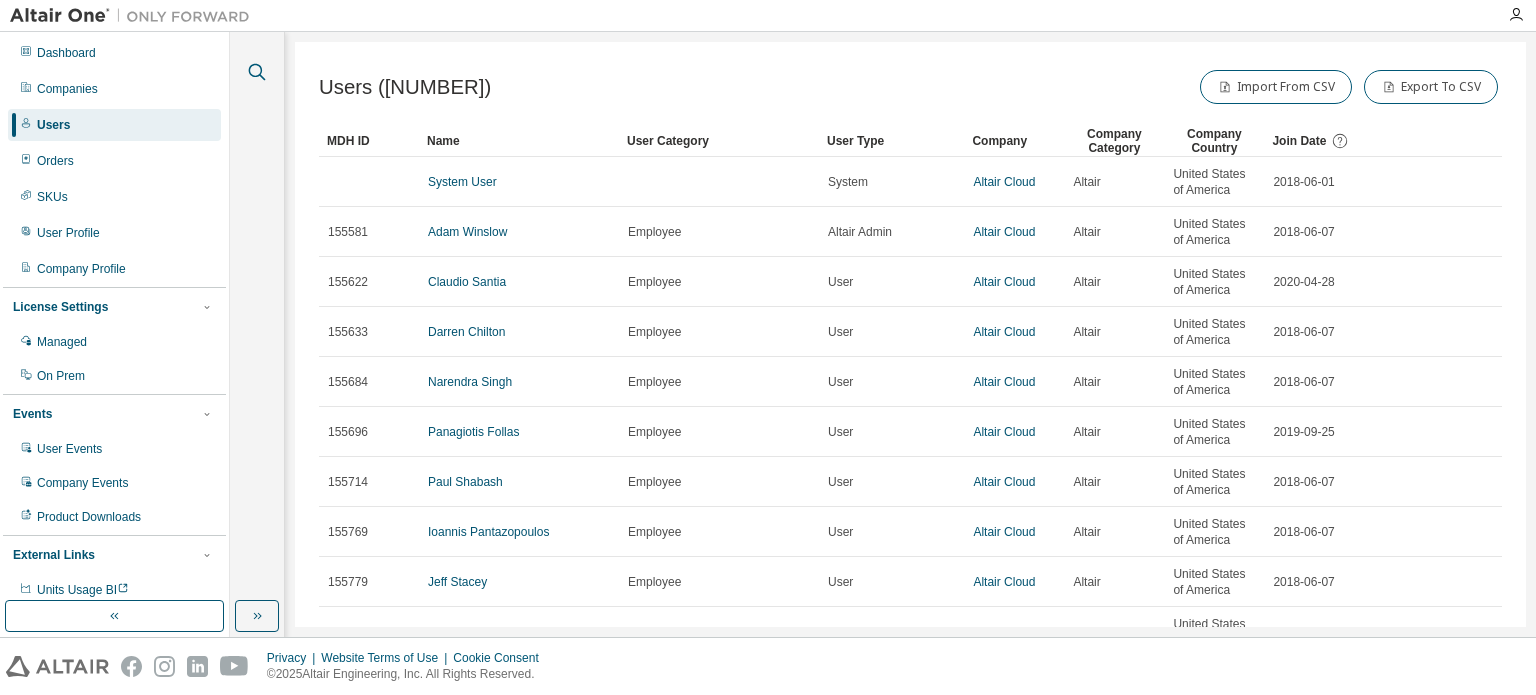 click 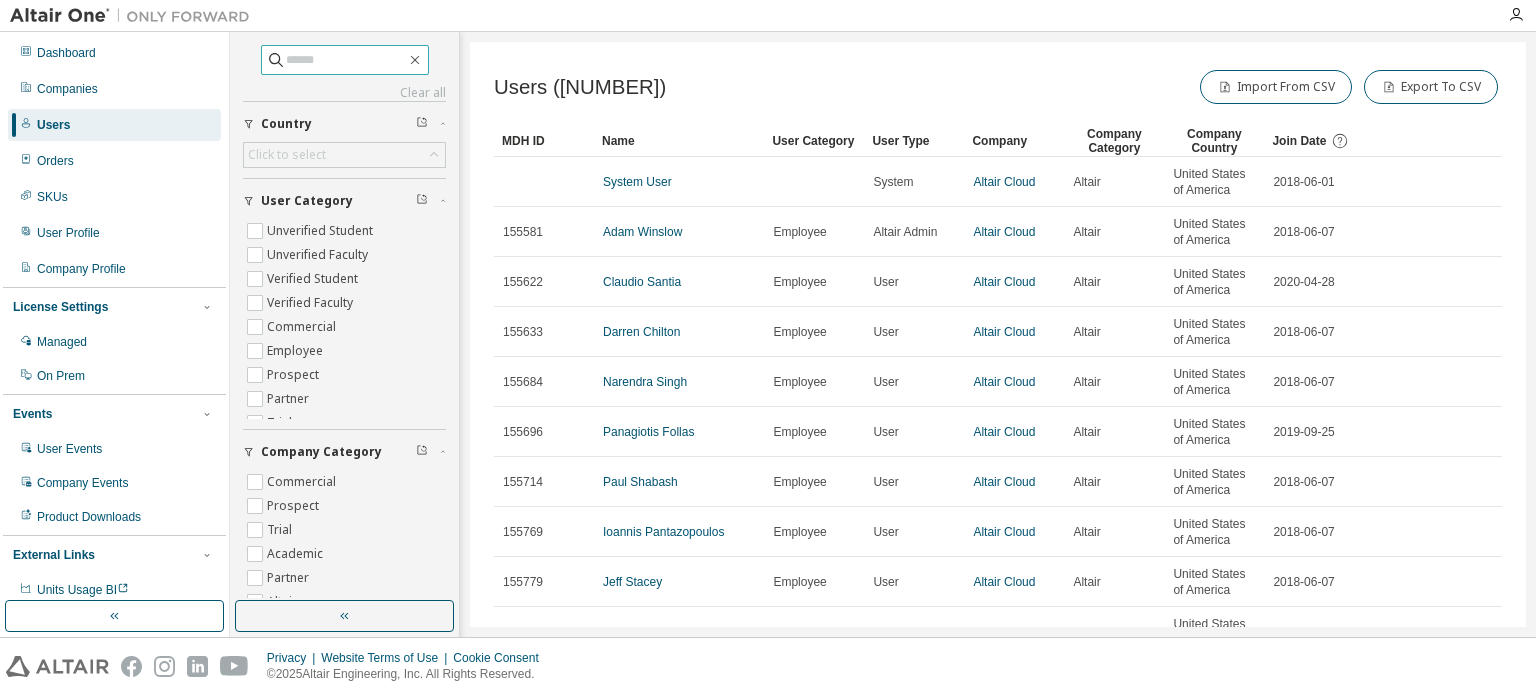 click at bounding box center (346, 60) 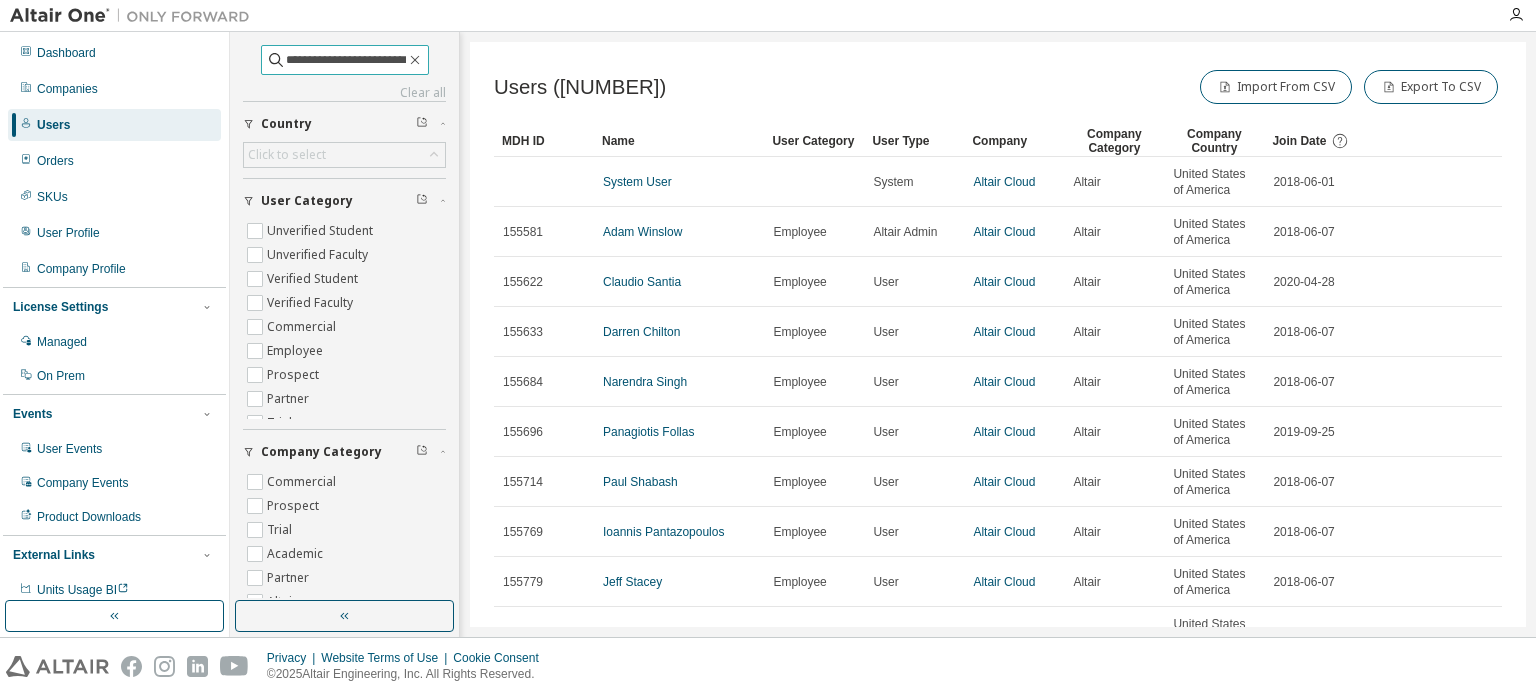 scroll, scrollTop: 0, scrollLeft: 21, axis: horizontal 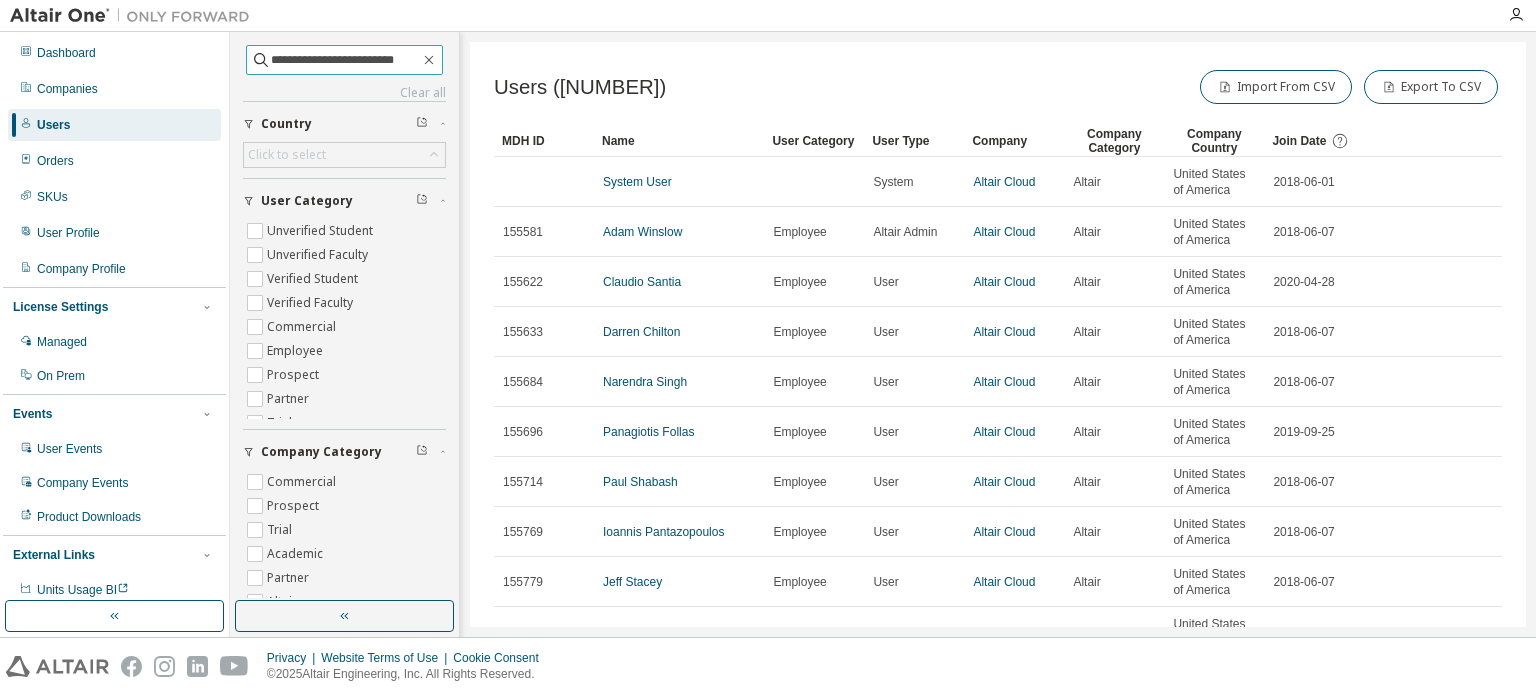 type on "**********" 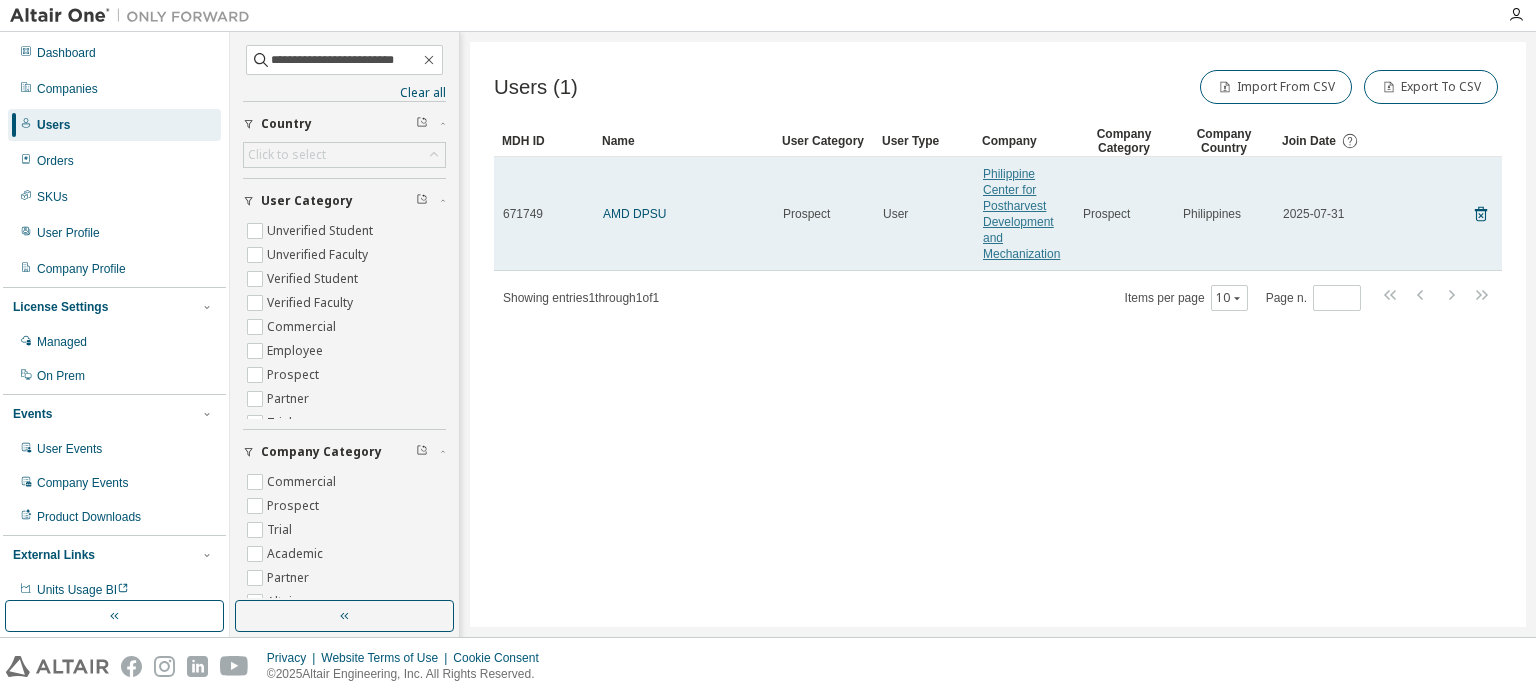 scroll, scrollTop: 0, scrollLeft: 0, axis: both 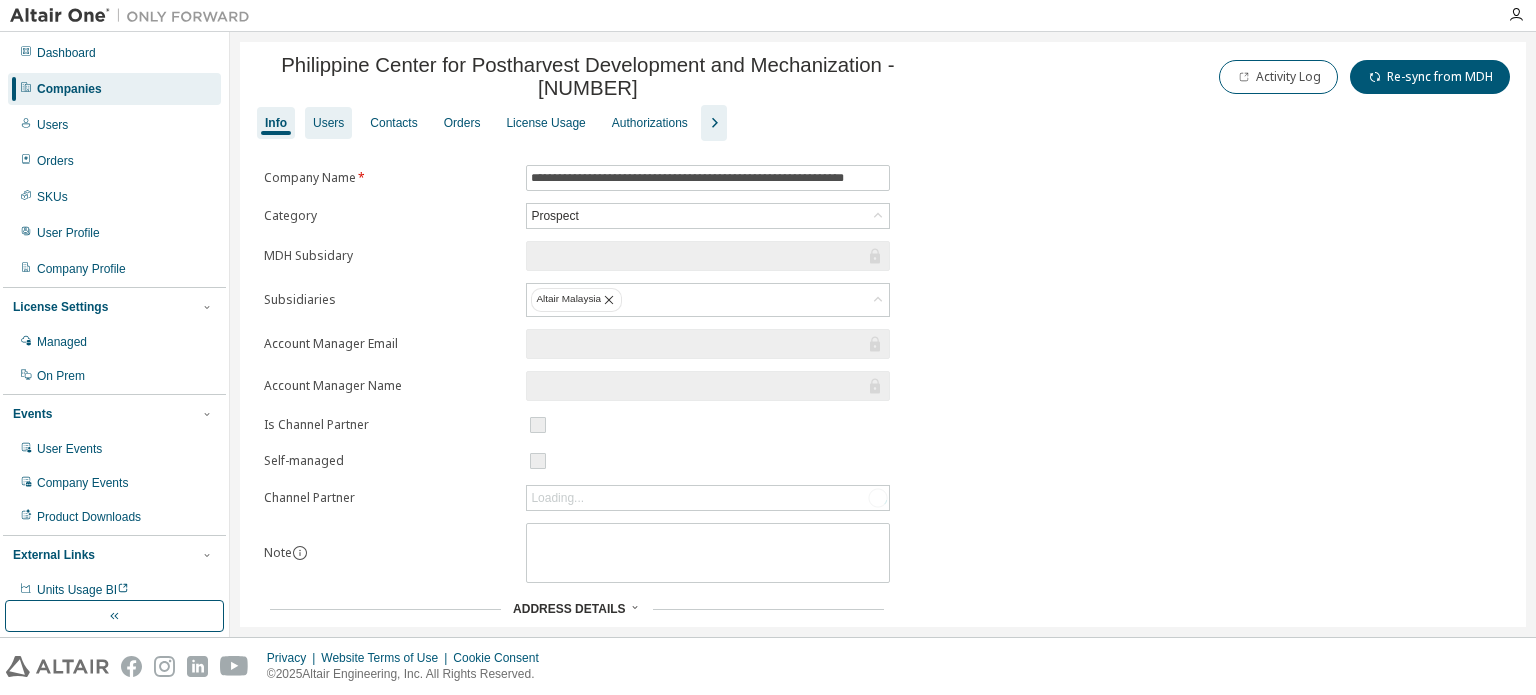 click on "Users" at bounding box center (328, 123) 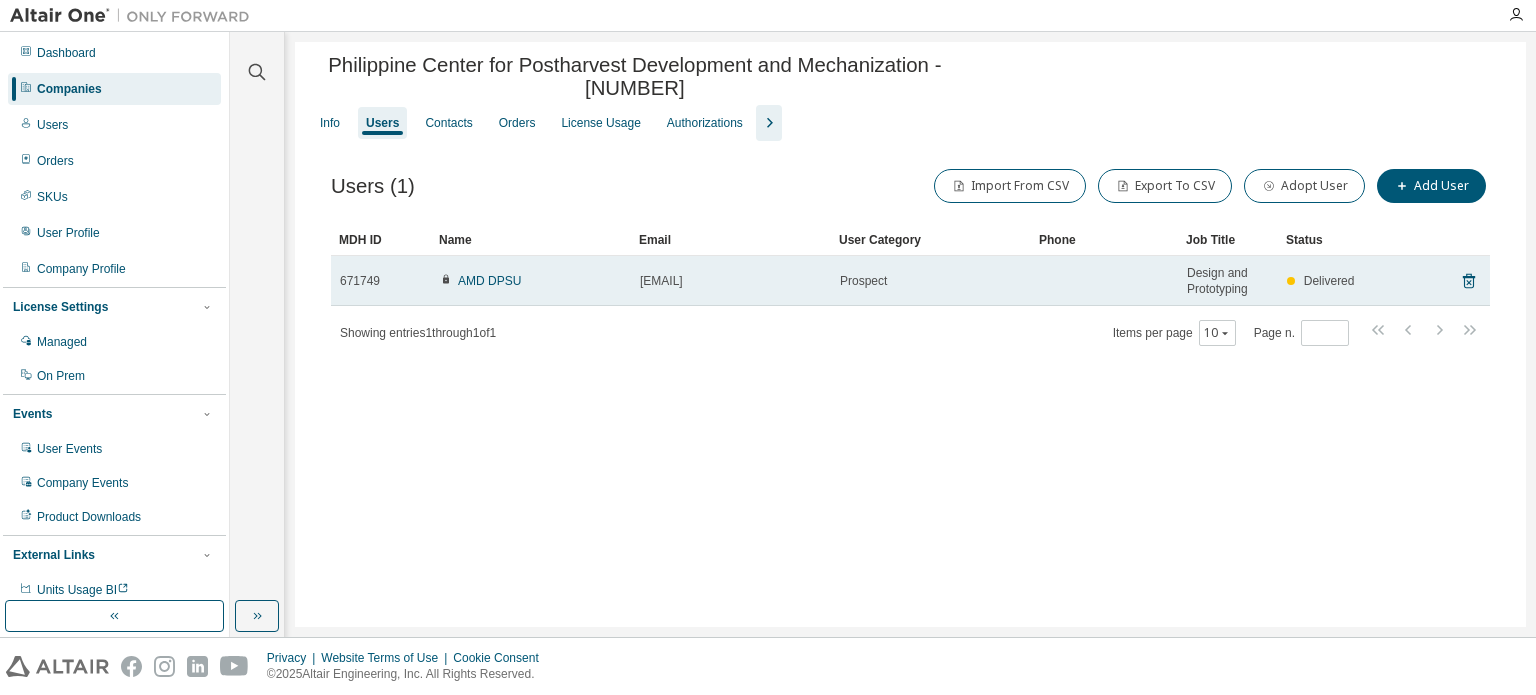 click on "AMD DPSU" at bounding box center [531, 281] 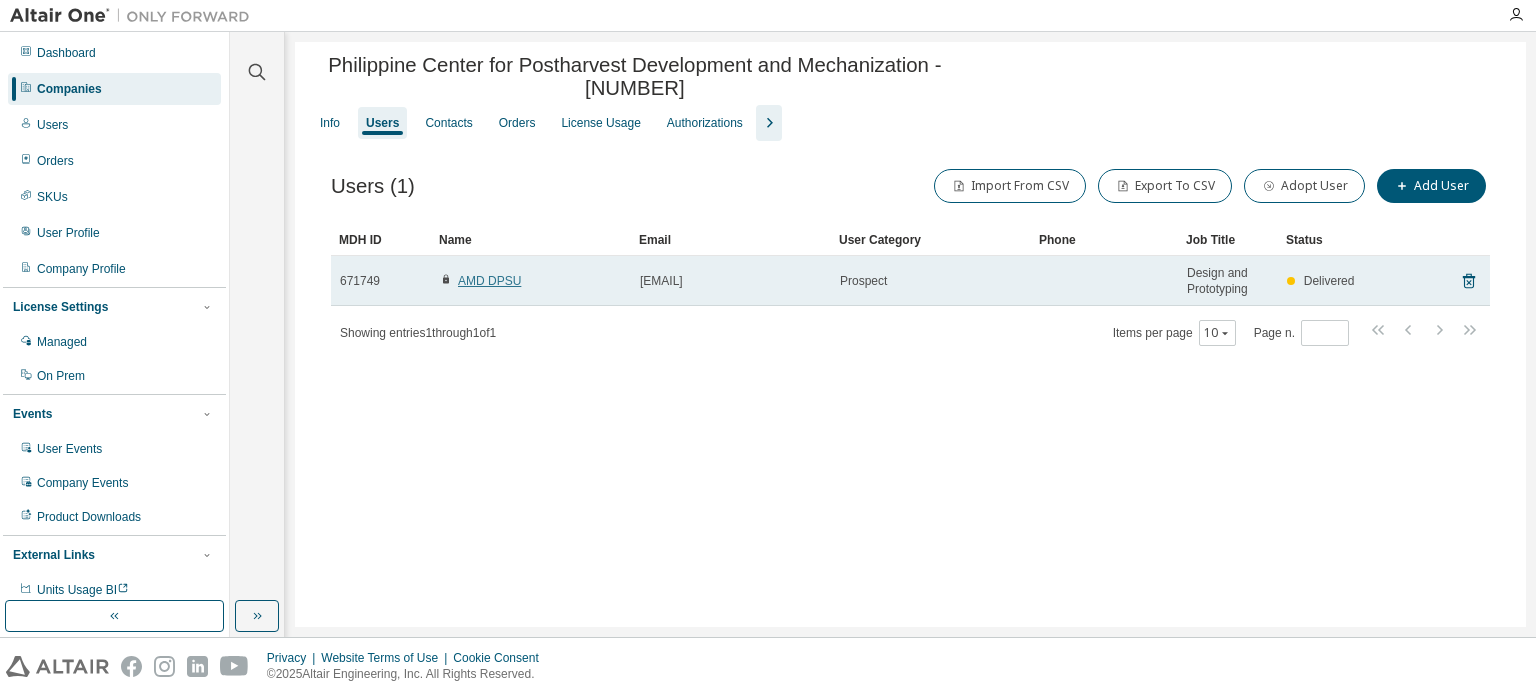 click on "AMD DPSU" at bounding box center [489, 281] 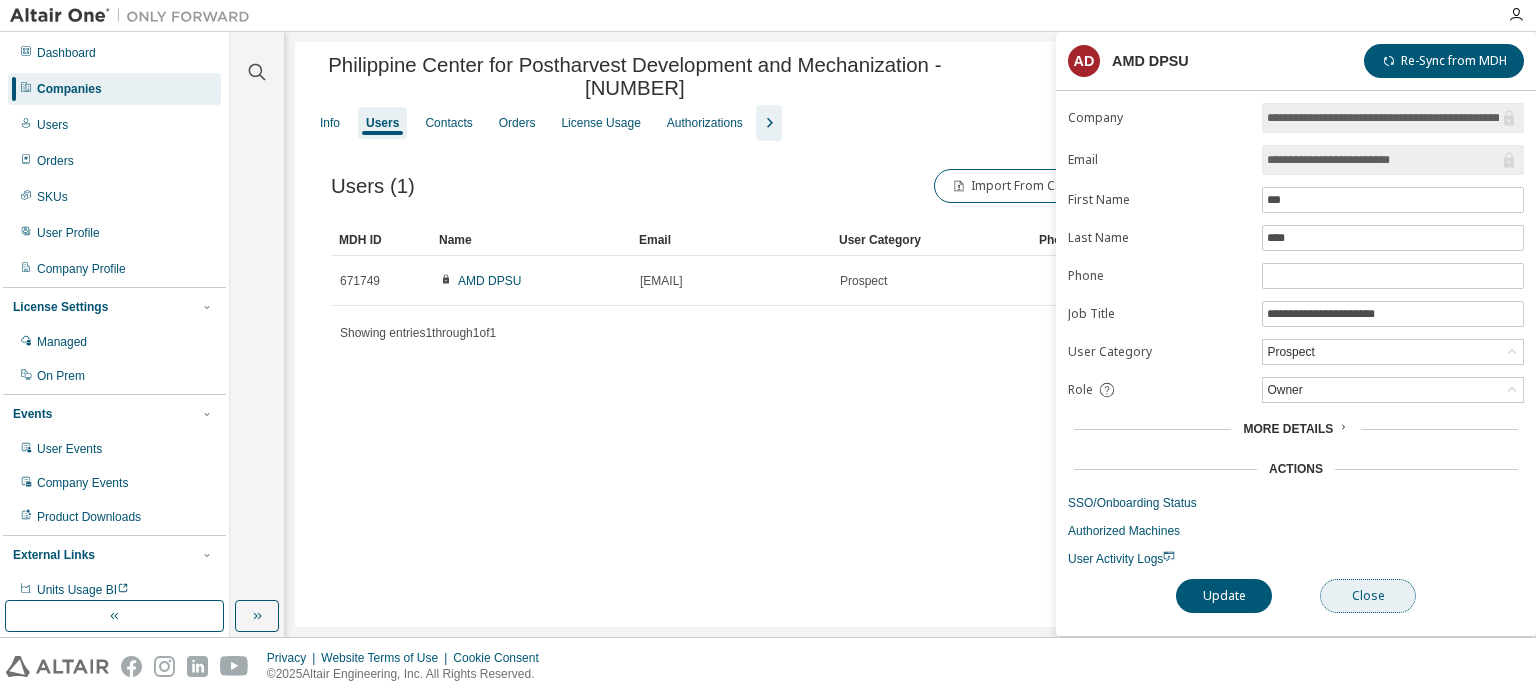 click on "Close" at bounding box center (1368, 596) 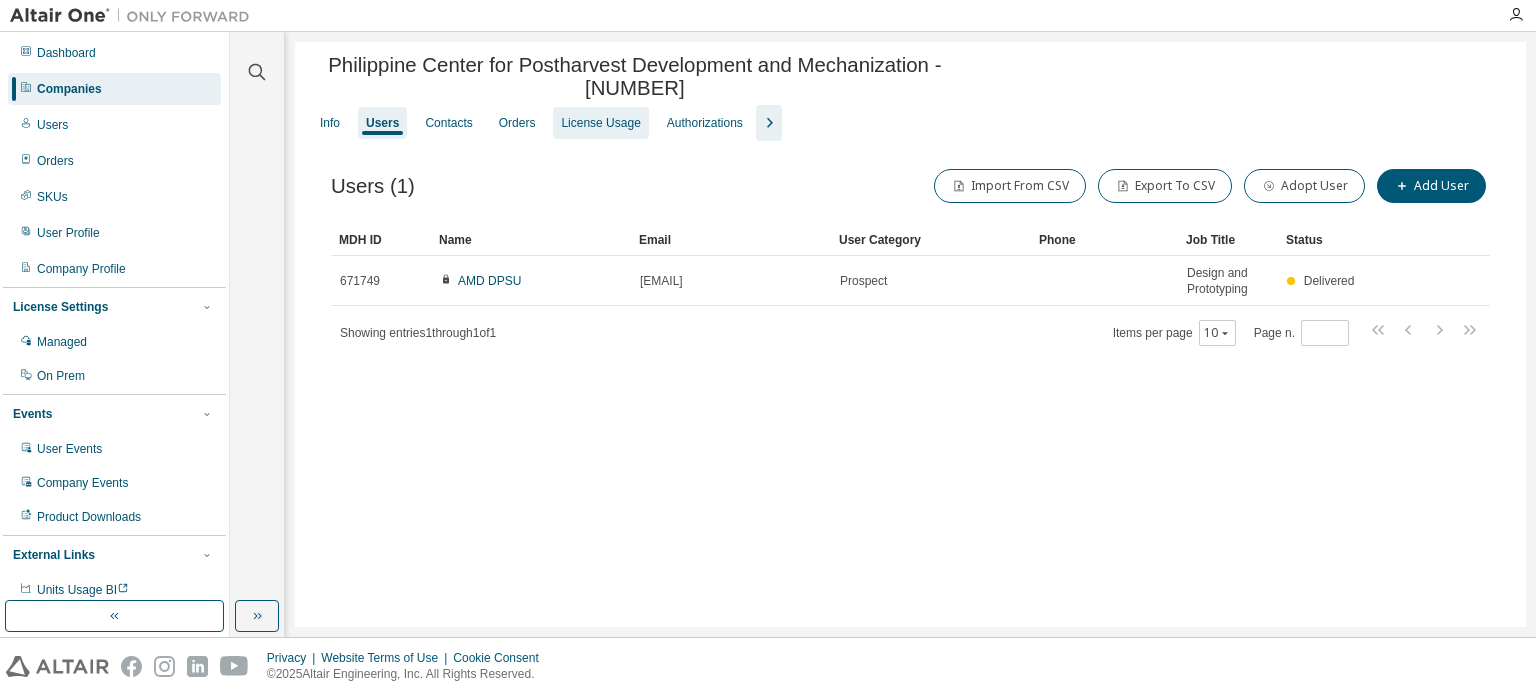 click on "License Usage" at bounding box center [600, 123] 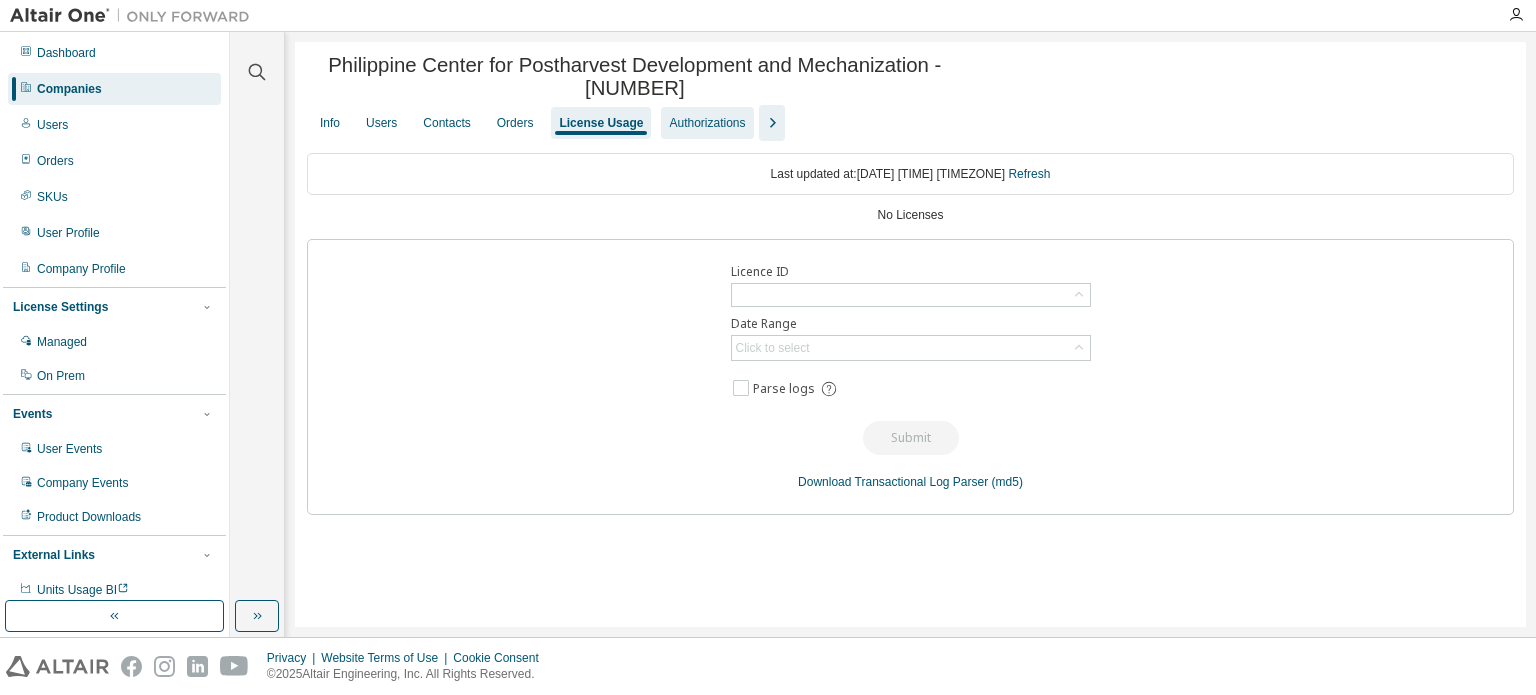 click on "Authorizations" at bounding box center (707, 123) 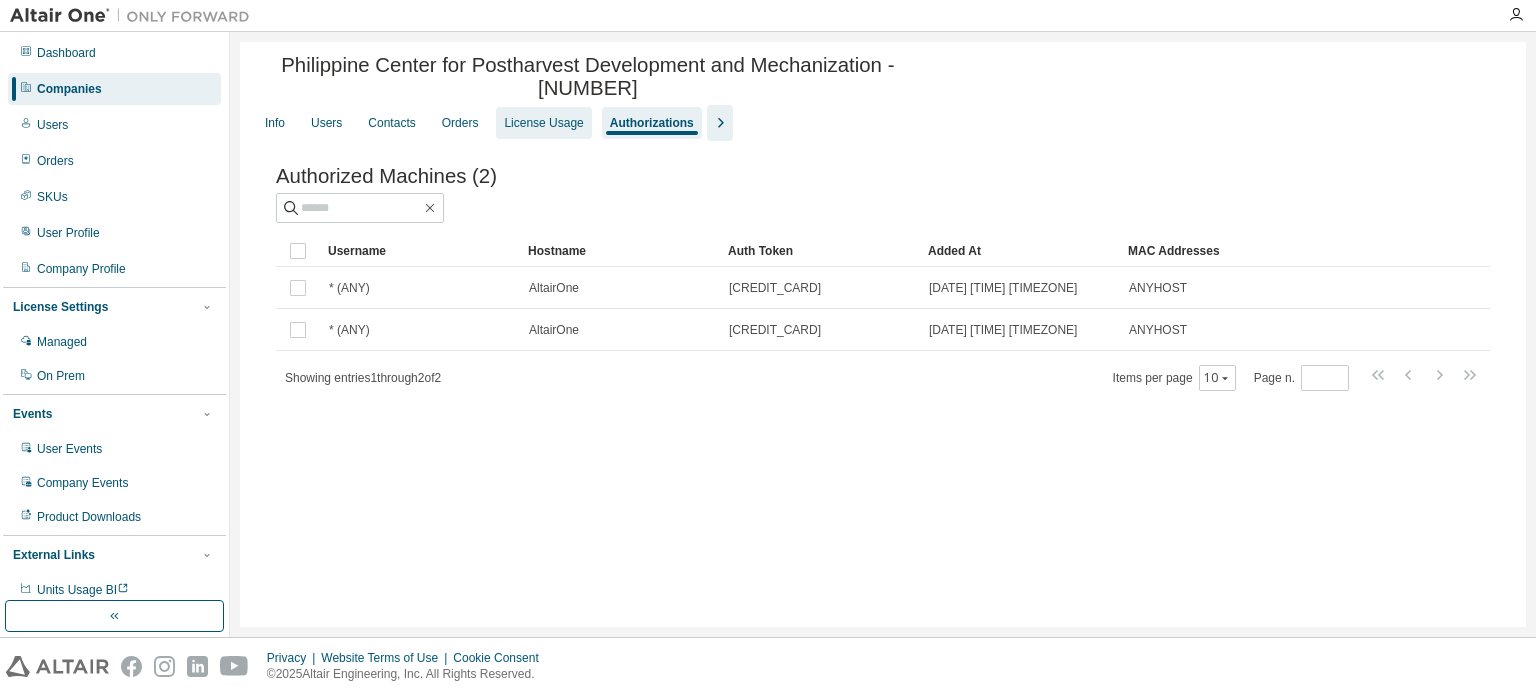 click on "License Usage" at bounding box center [543, 123] 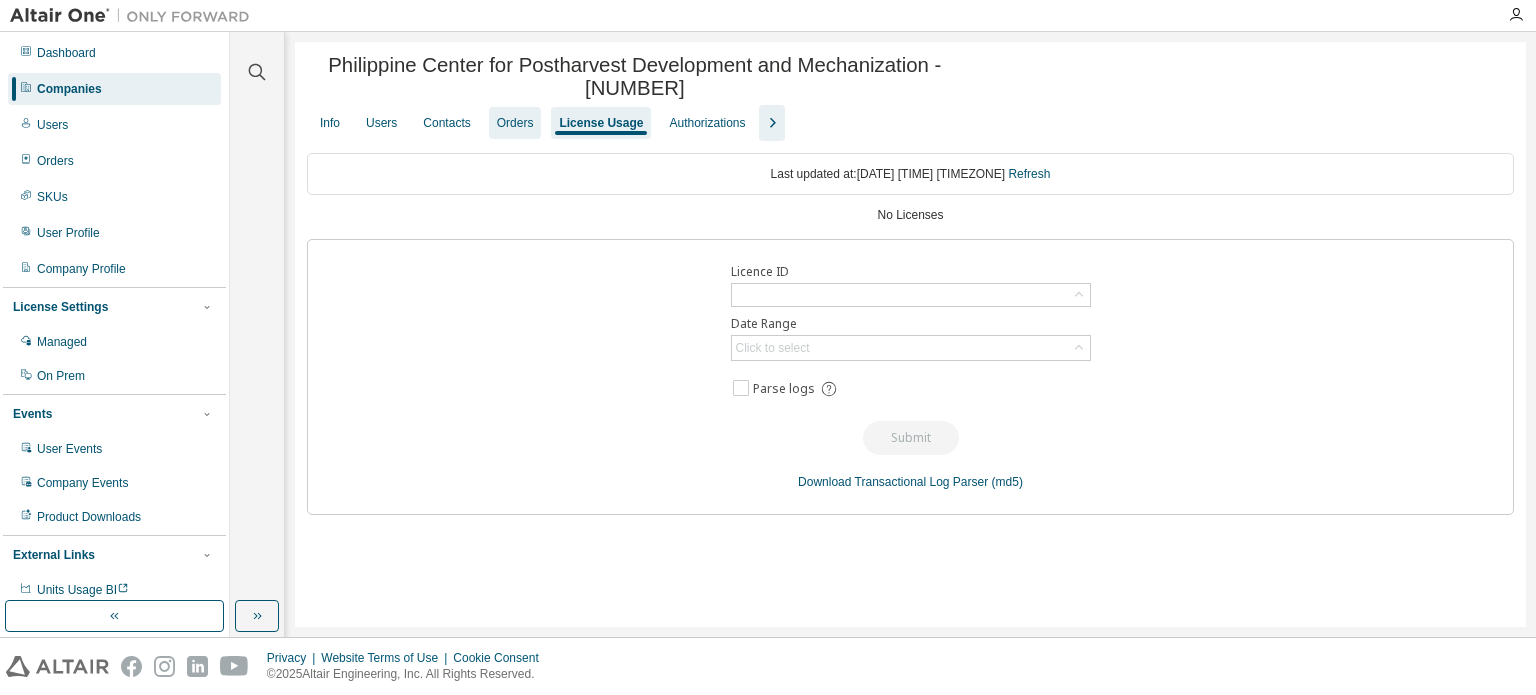 click on "Orders" at bounding box center (515, 123) 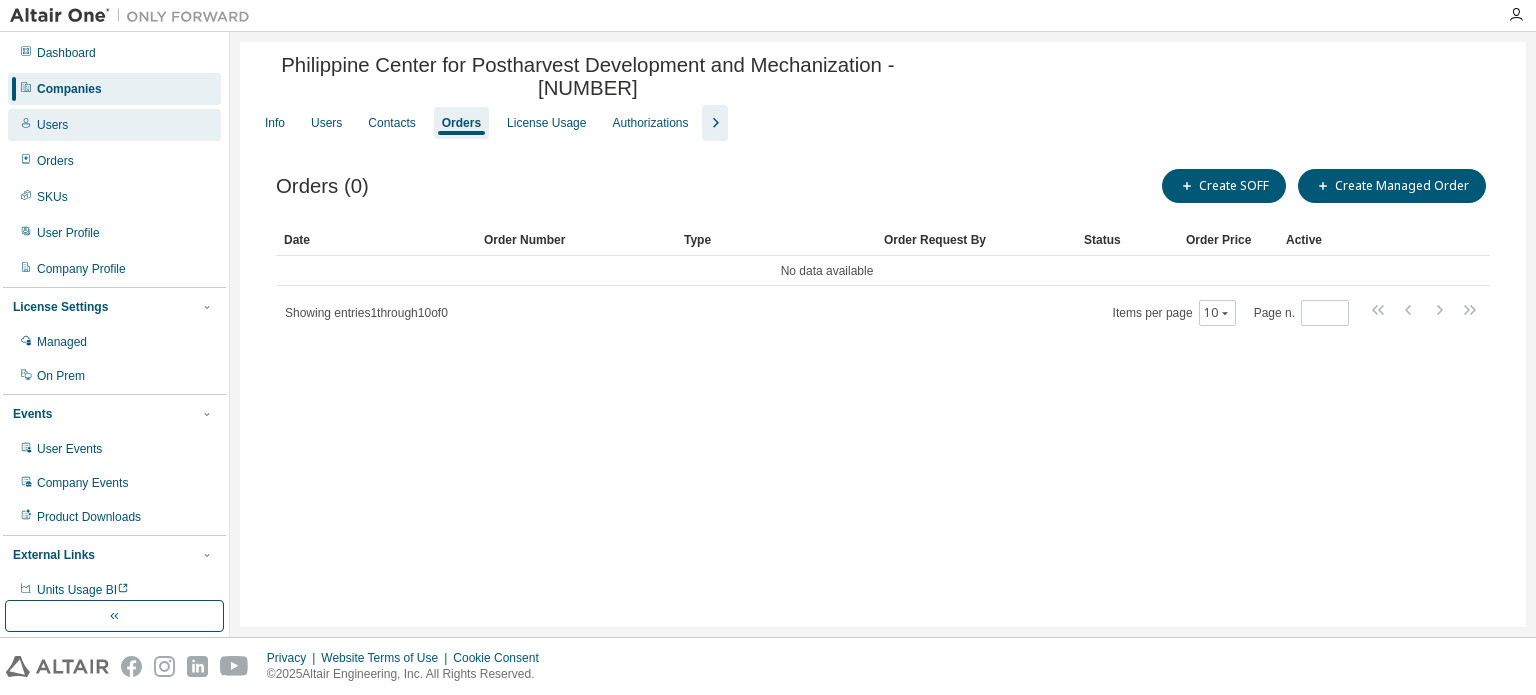 click on "Users" at bounding box center [114, 125] 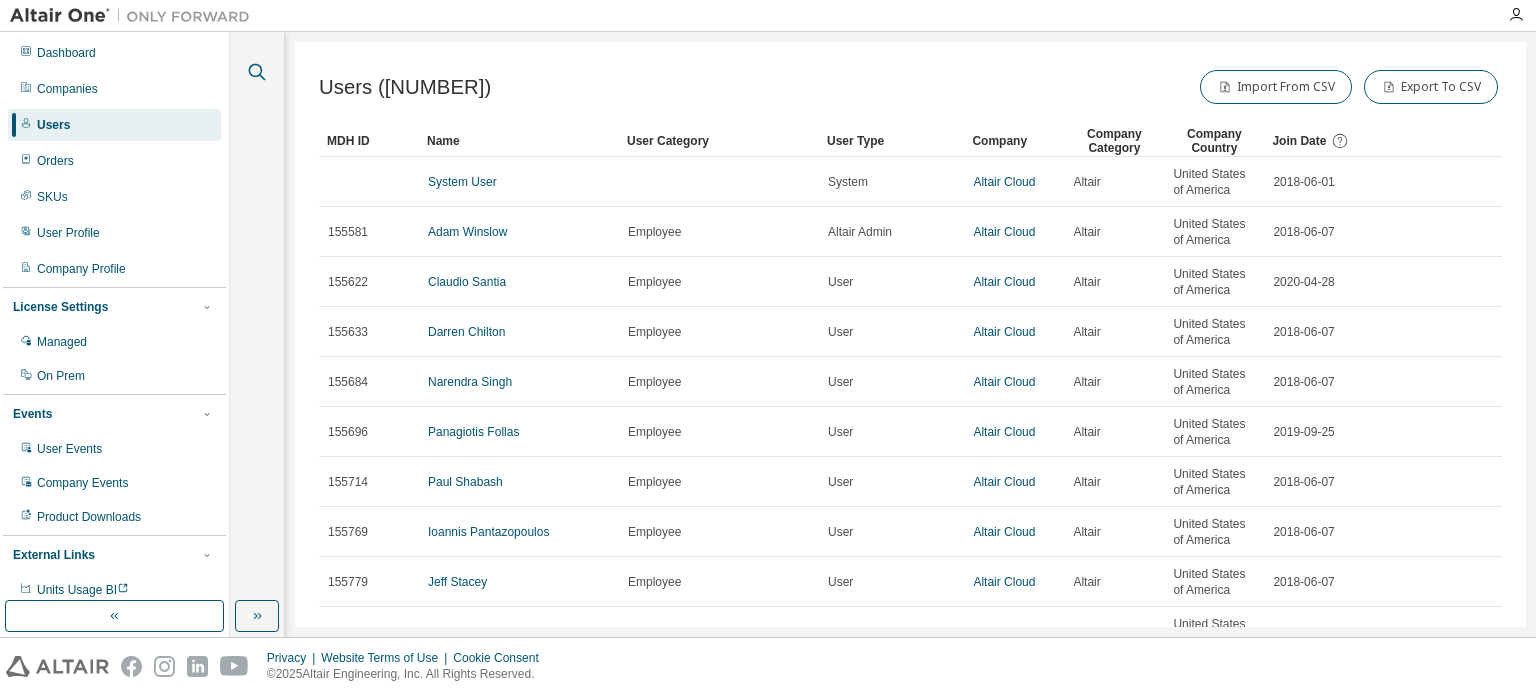click 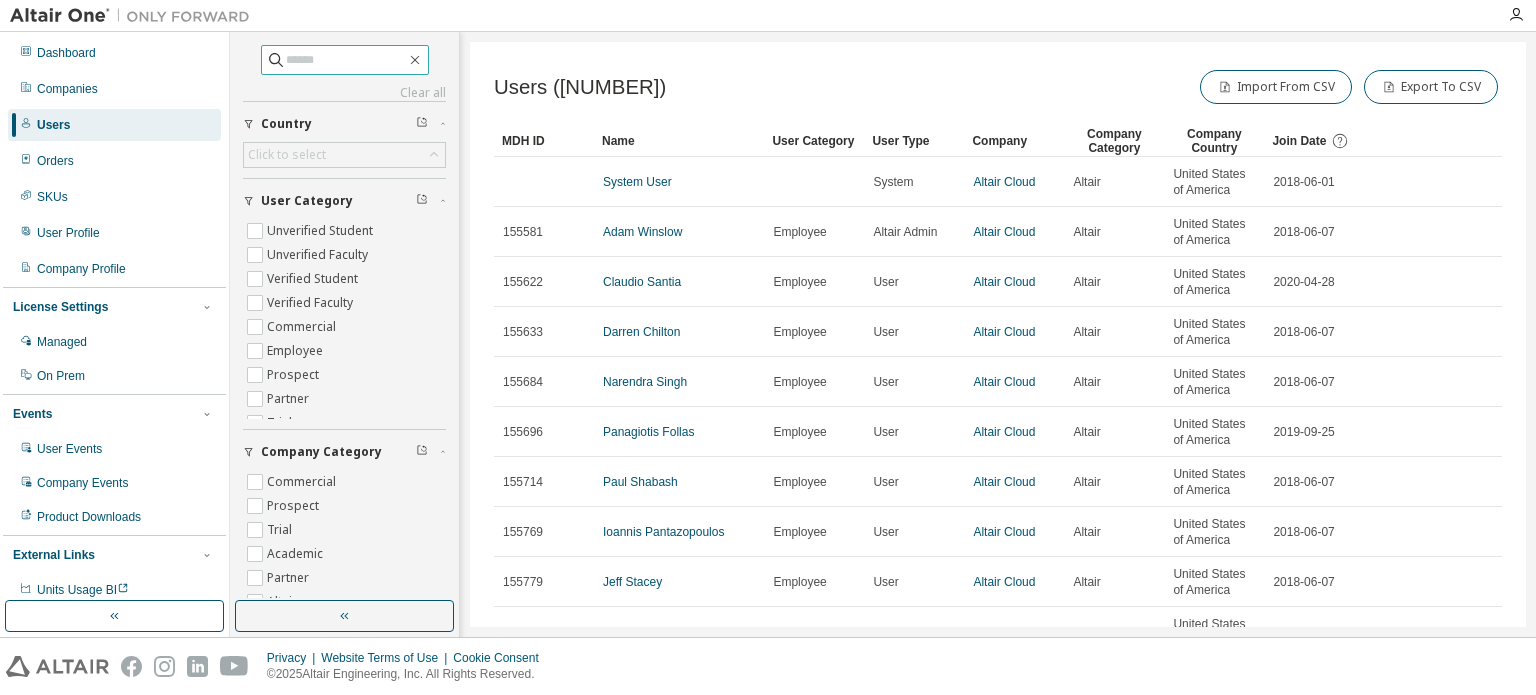click at bounding box center [346, 60] 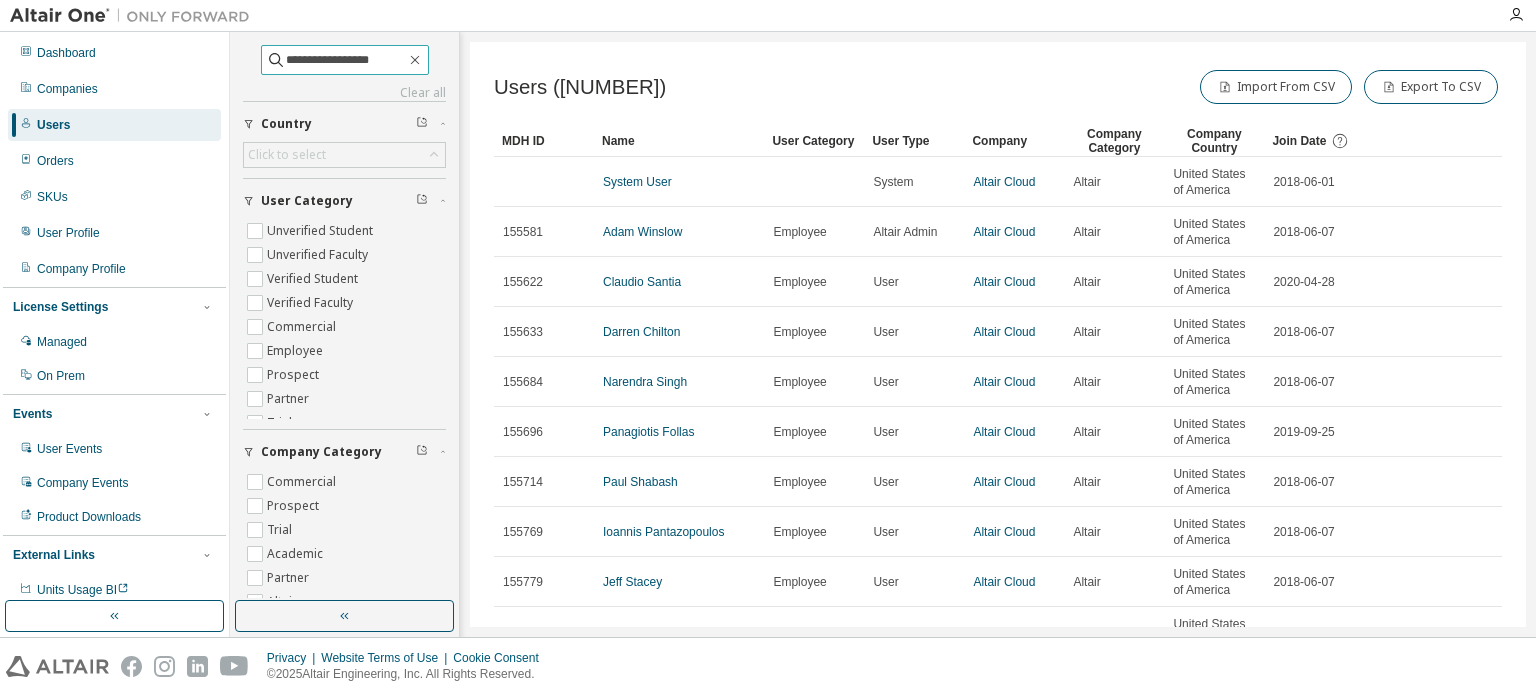 type on "**********" 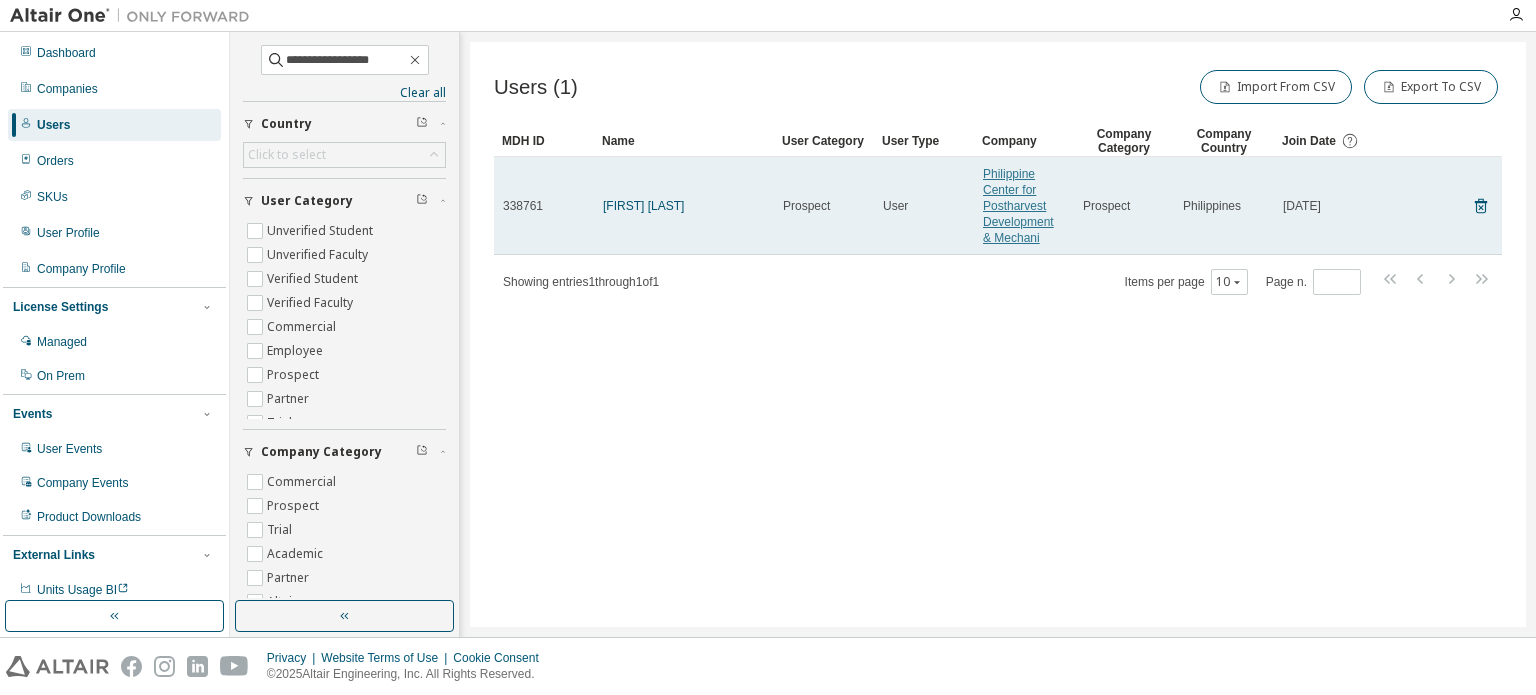 click on "Philippine Center for Postharvest Development & Mechani" at bounding box center [1018, 206] 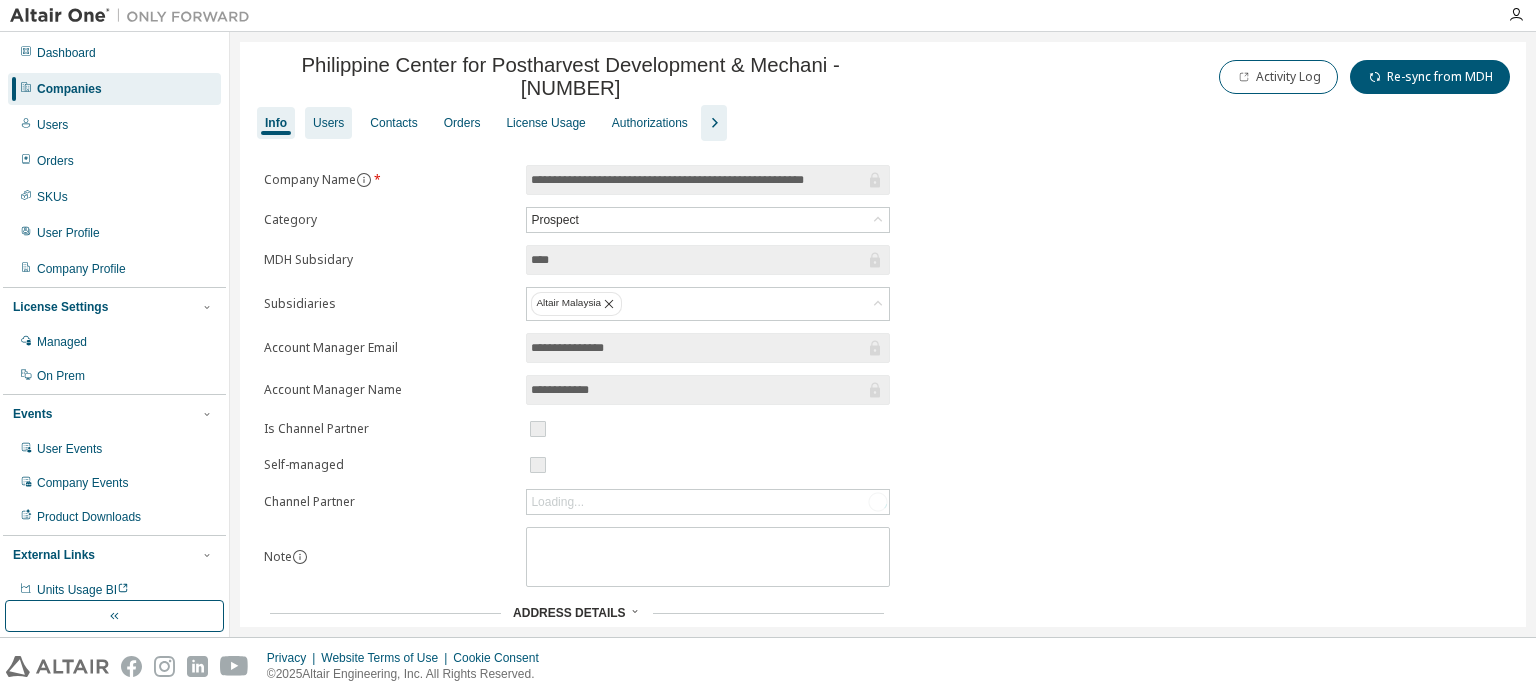 click on "Users" at bounding box center [328, 123] 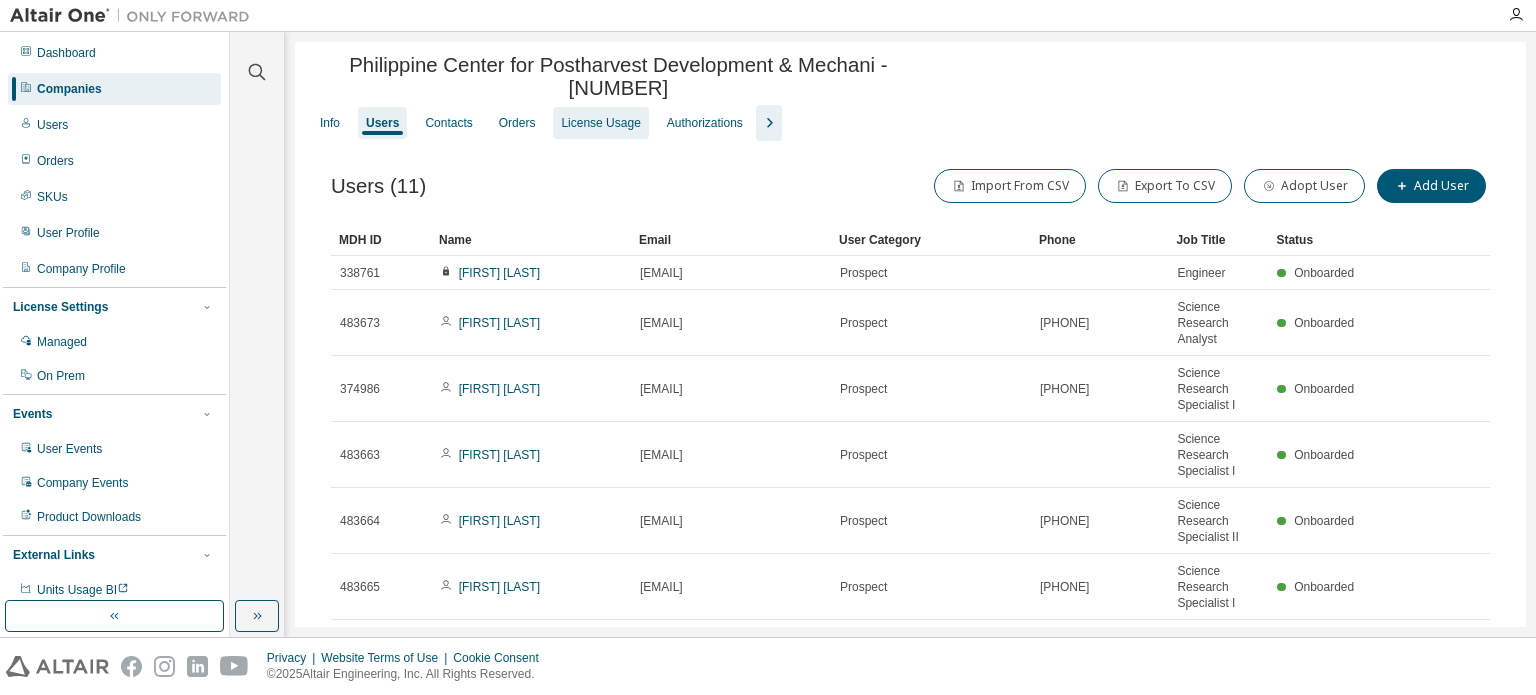 click on "License Usage" at bounding box center (600, 123) 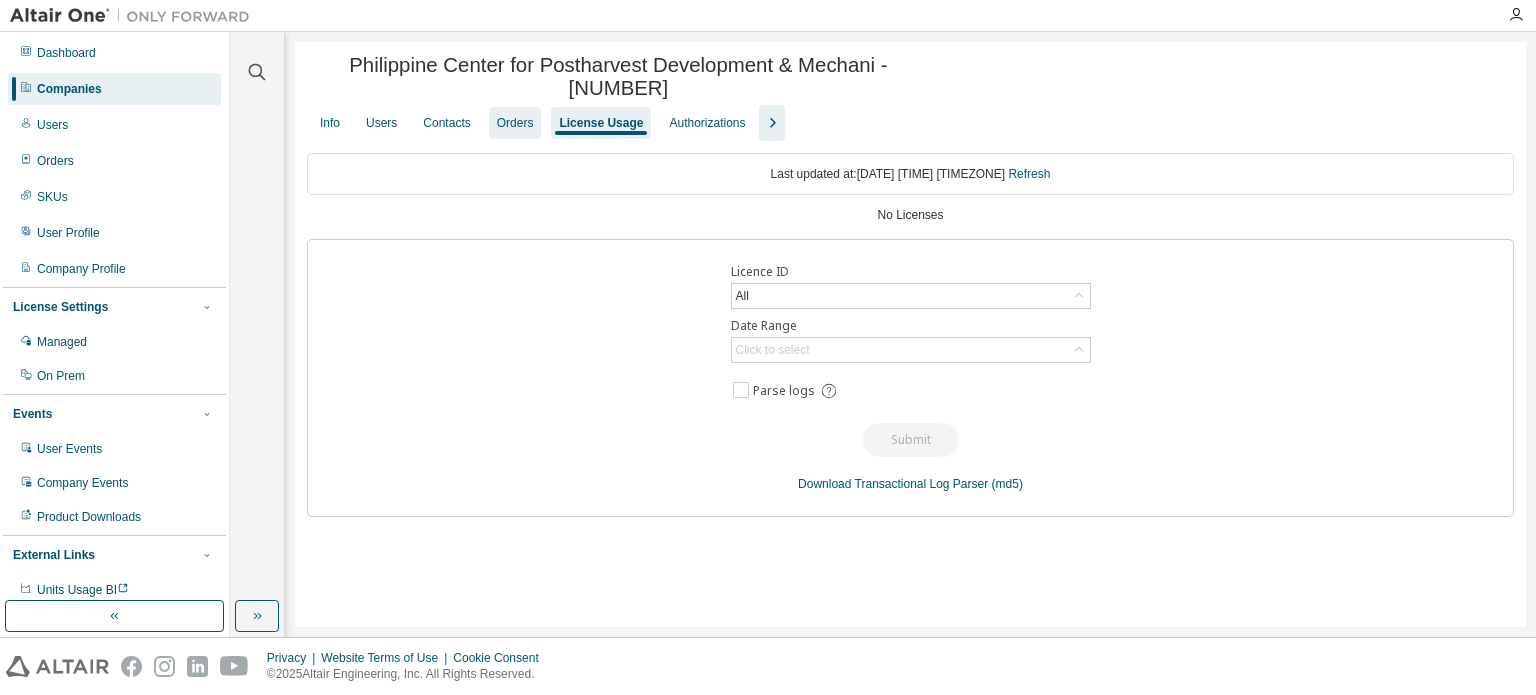 click on "Orders" at bounding box center (515, 123) 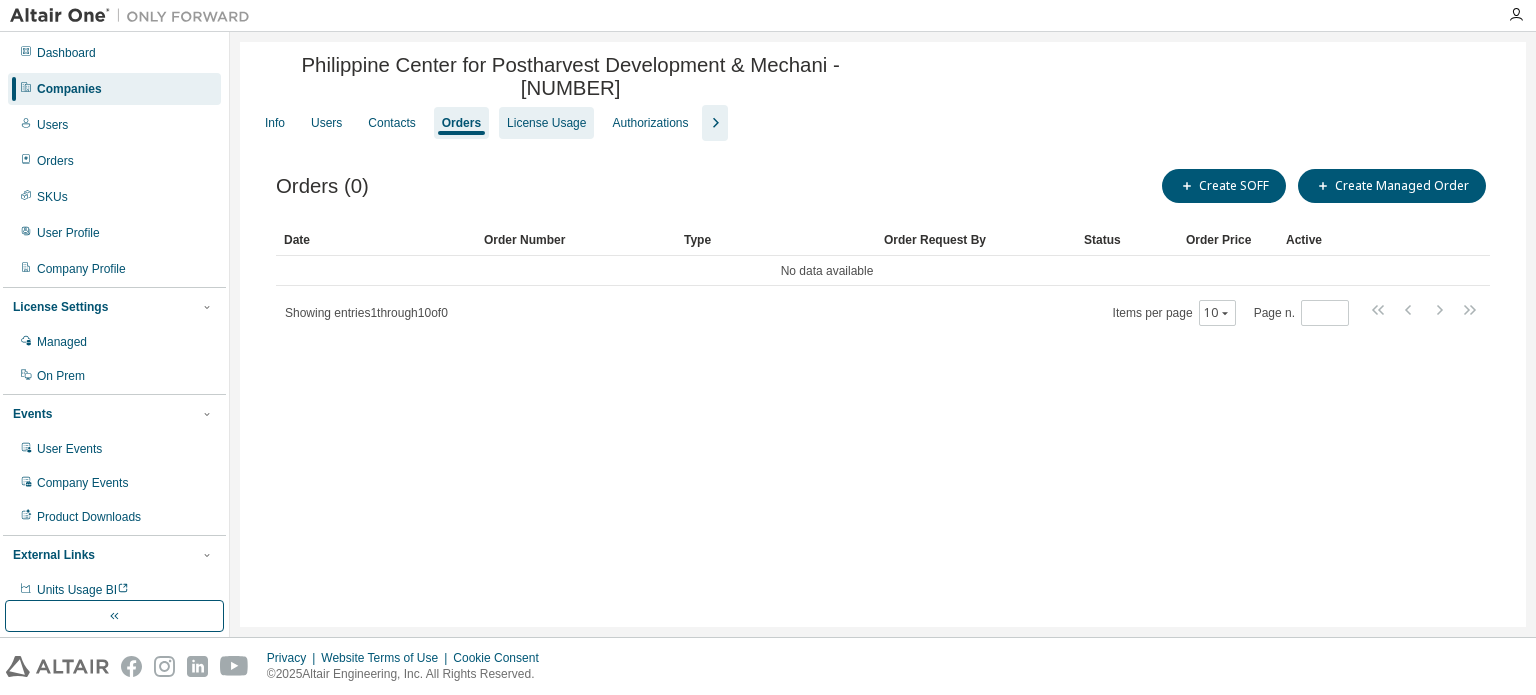 click on "License Usage" at bounding box center (546, 123) 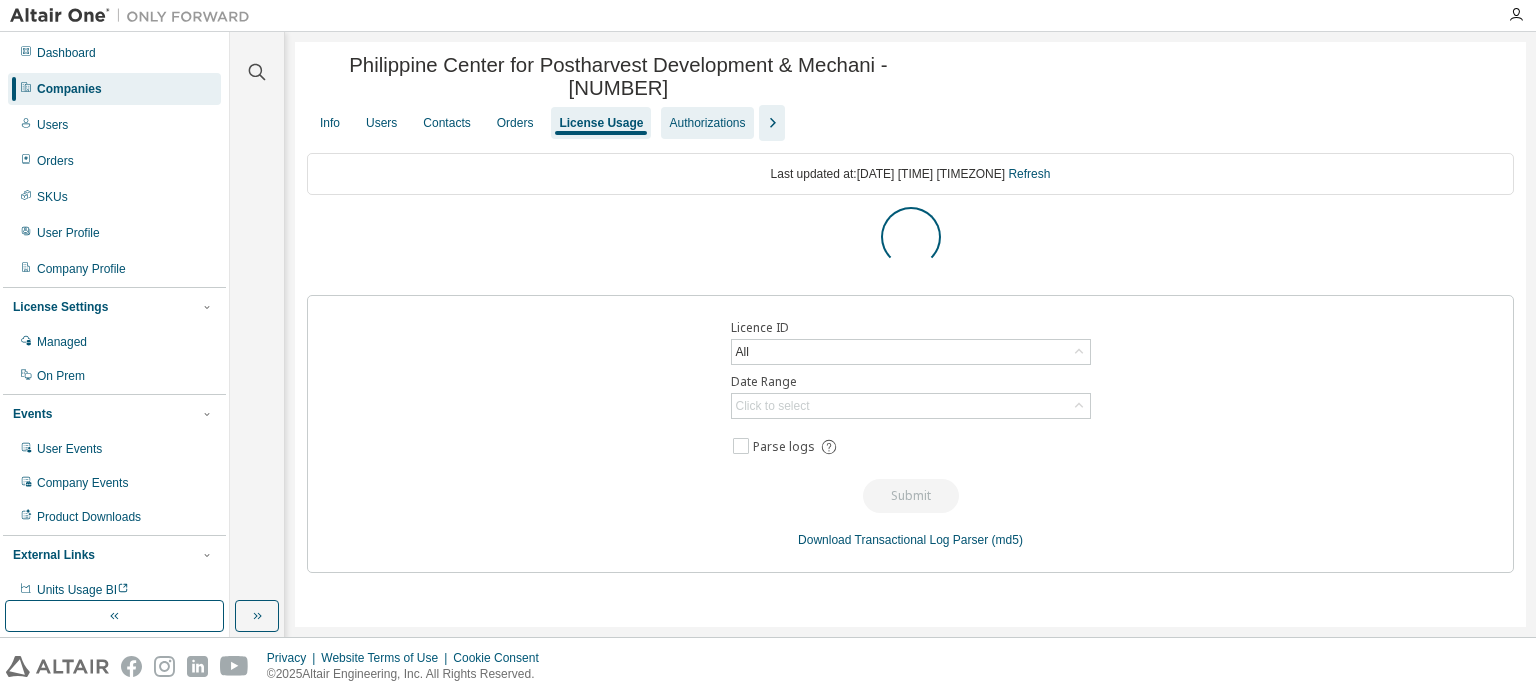 click on "Authorizations" at bounding box center [707, 123] 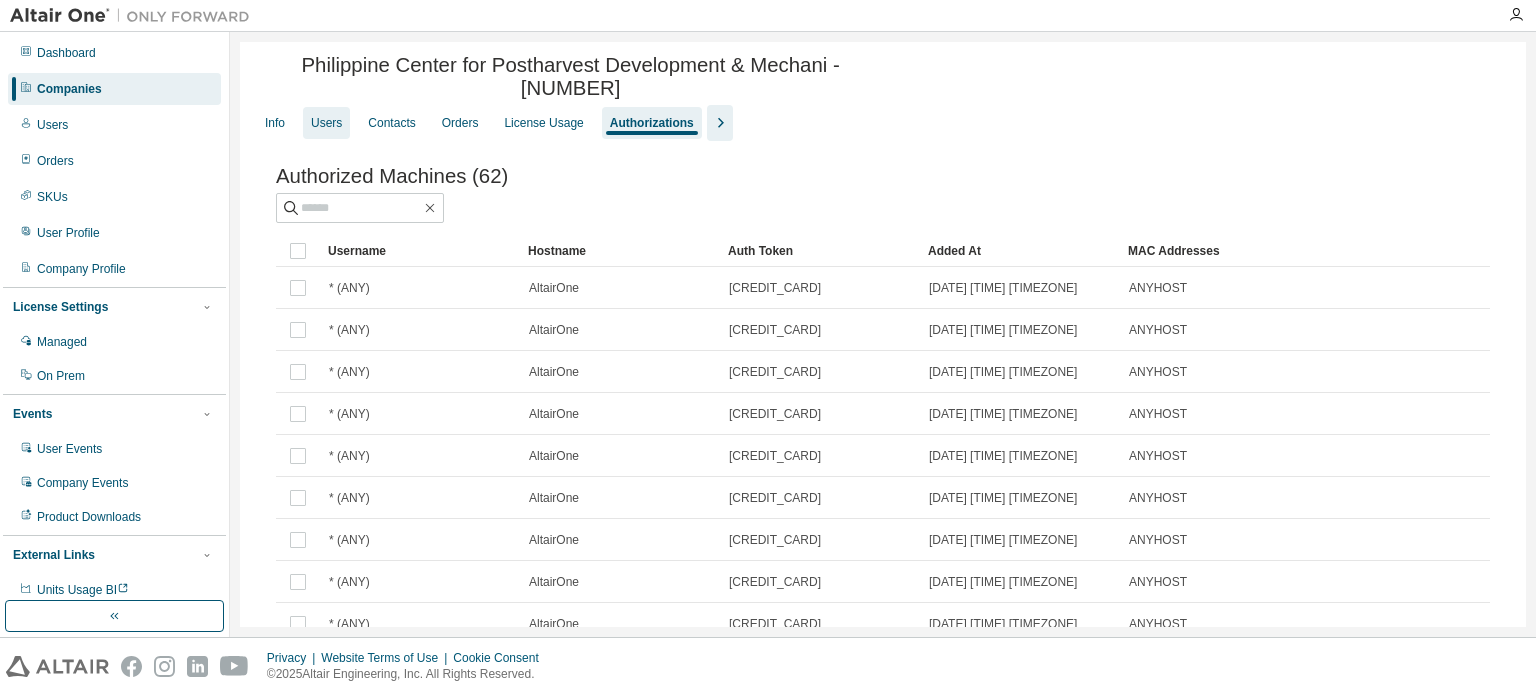 click on "Users" at bounding box center (326, 123) 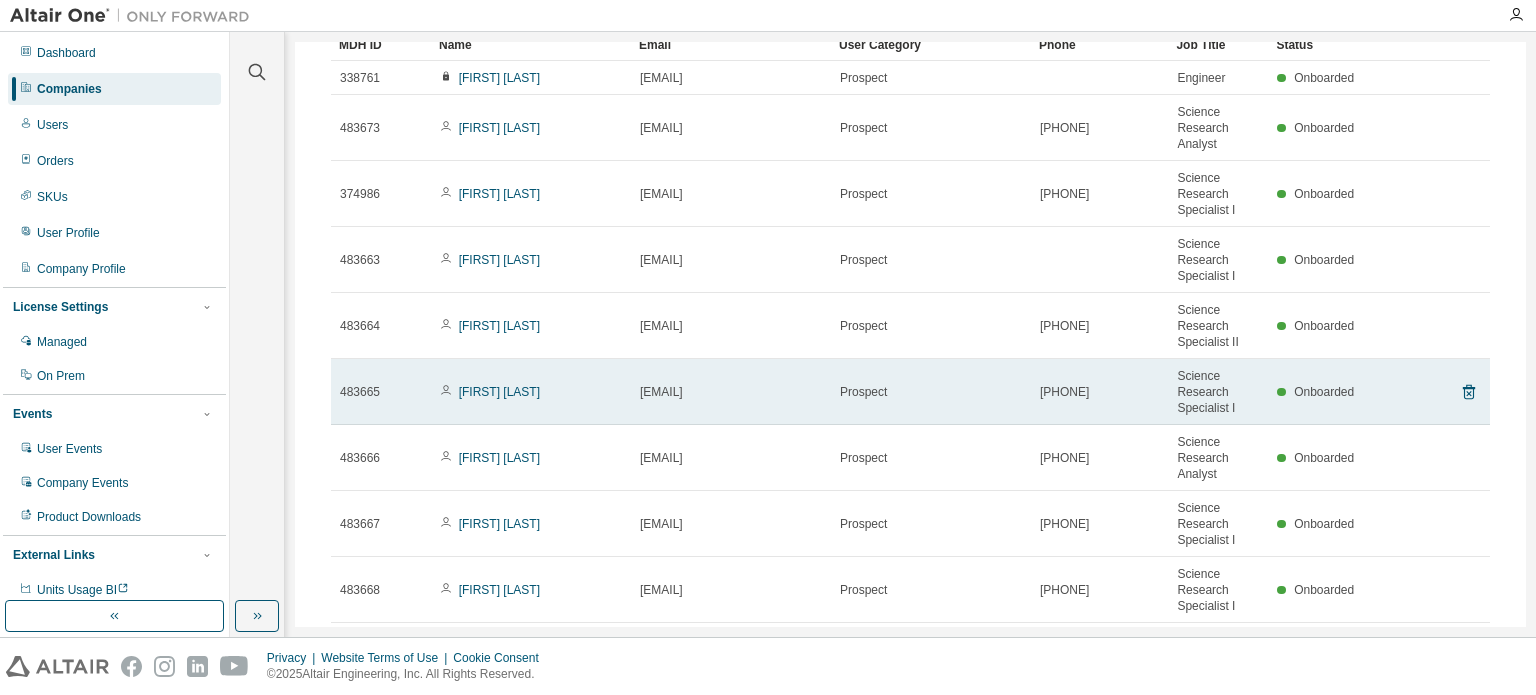 scroll, scrollTop: 0, scrollLeft: 0, axis: both 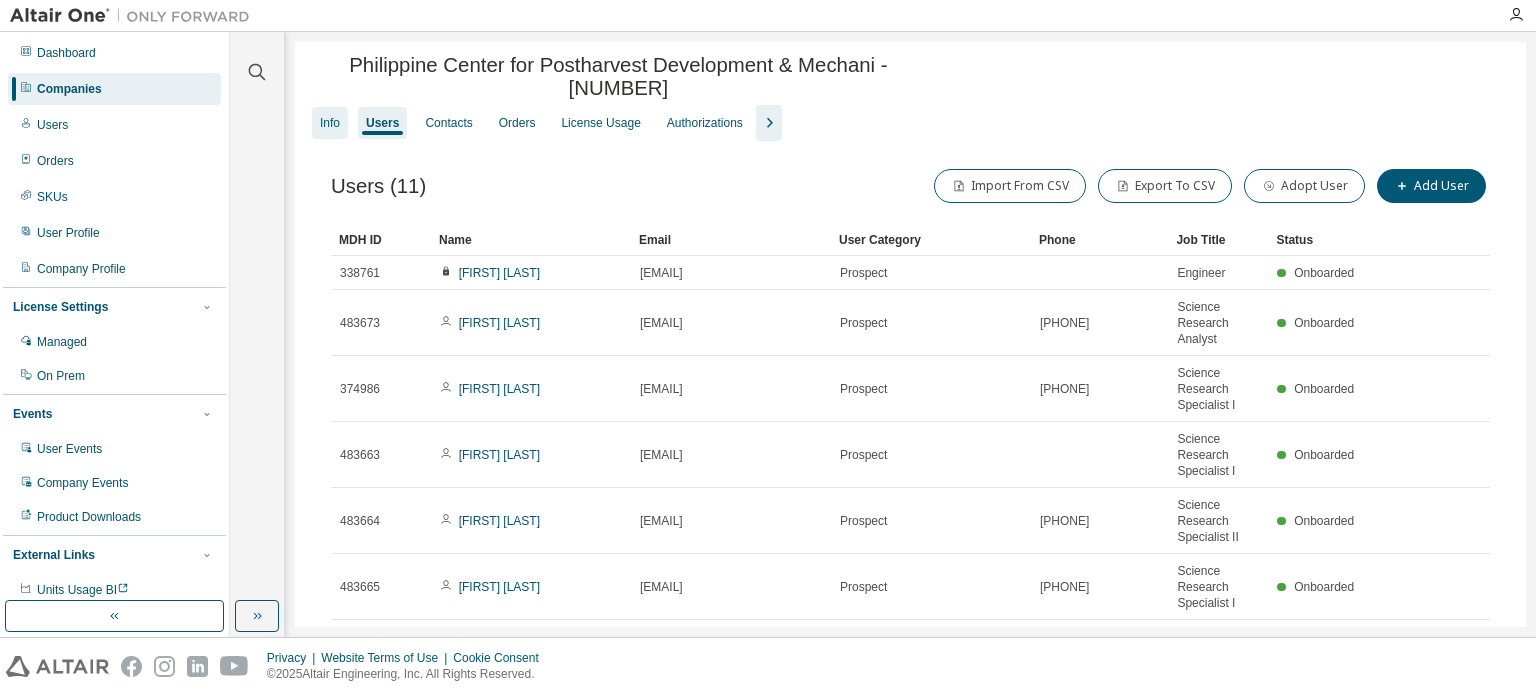 click on "Info" at bounding box center (330, 123) 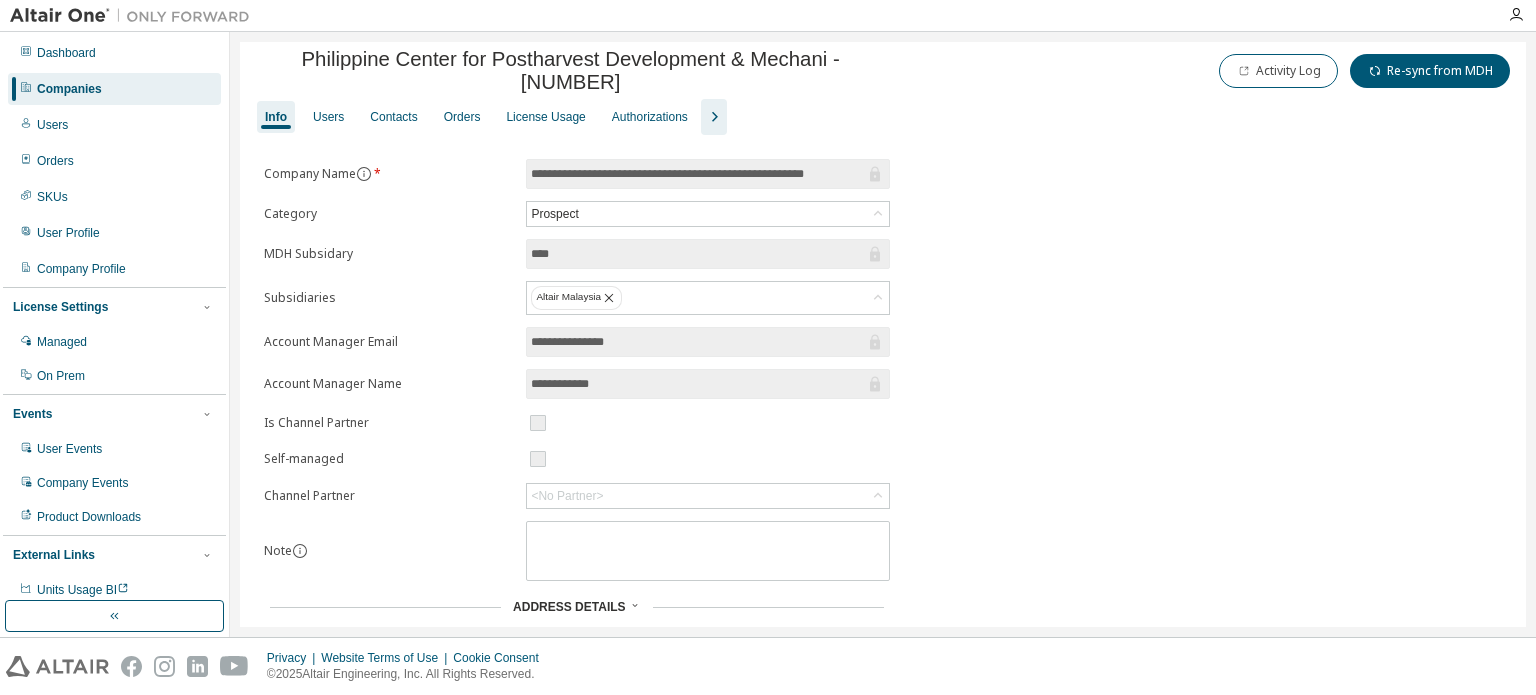 scroll, scrollTop: 0, scrollLeft: 0, axis: both 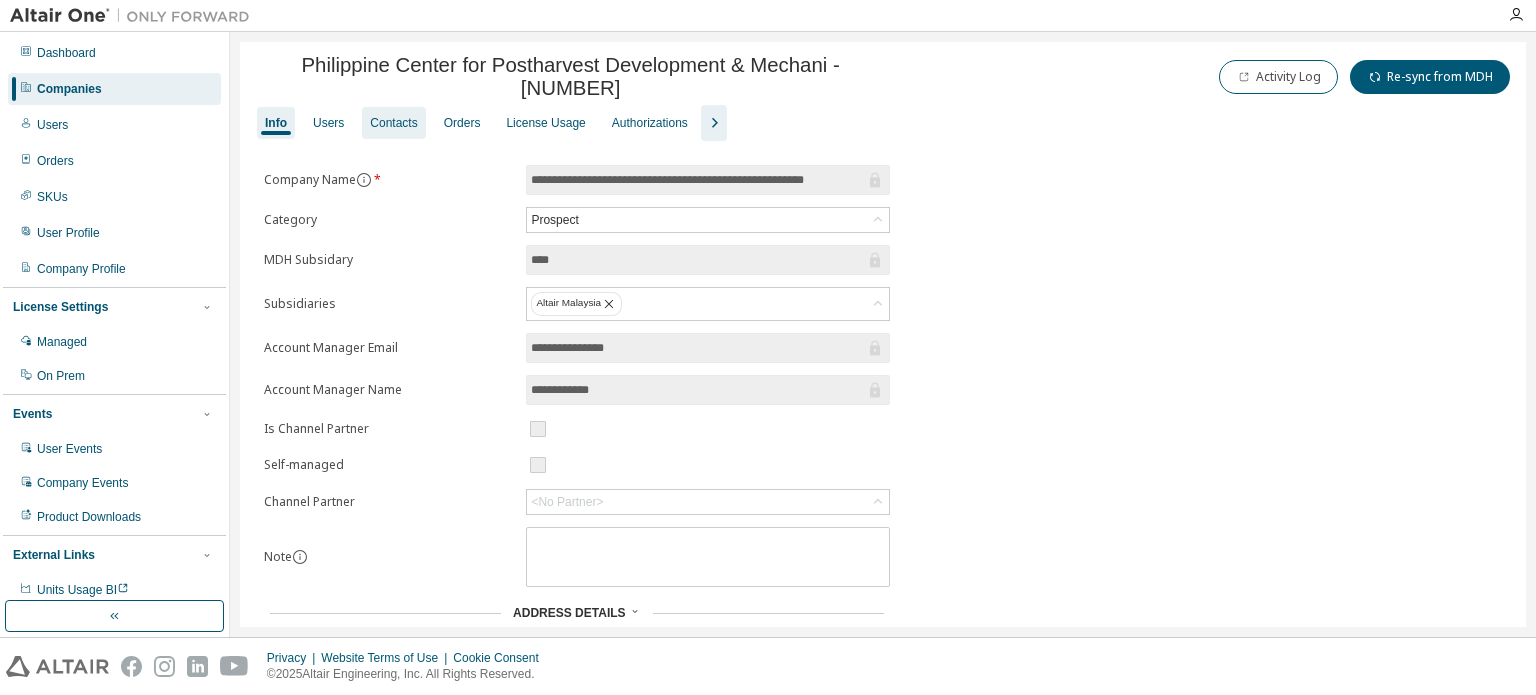 click on "Contacts" at bounding box center [393, 123] 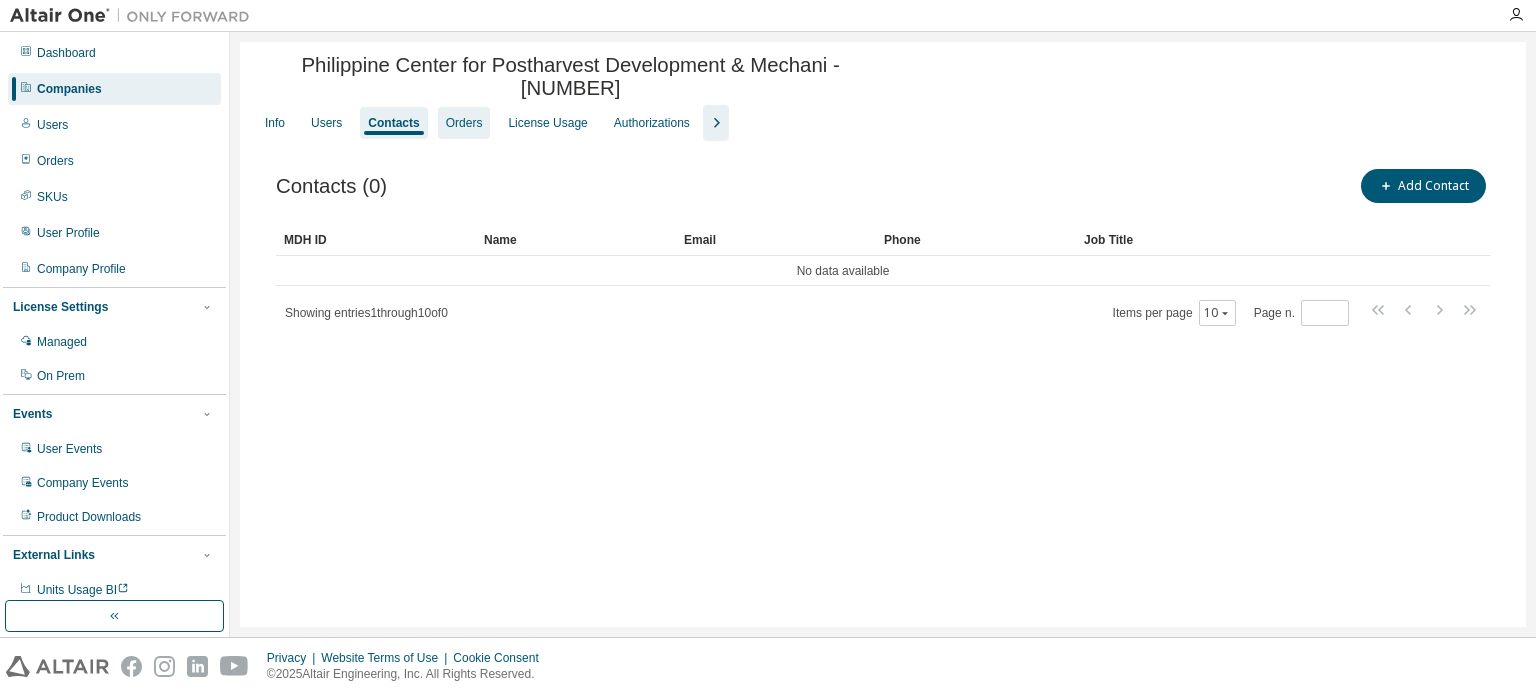 click on "Orders" at bounding box center [464, 123] 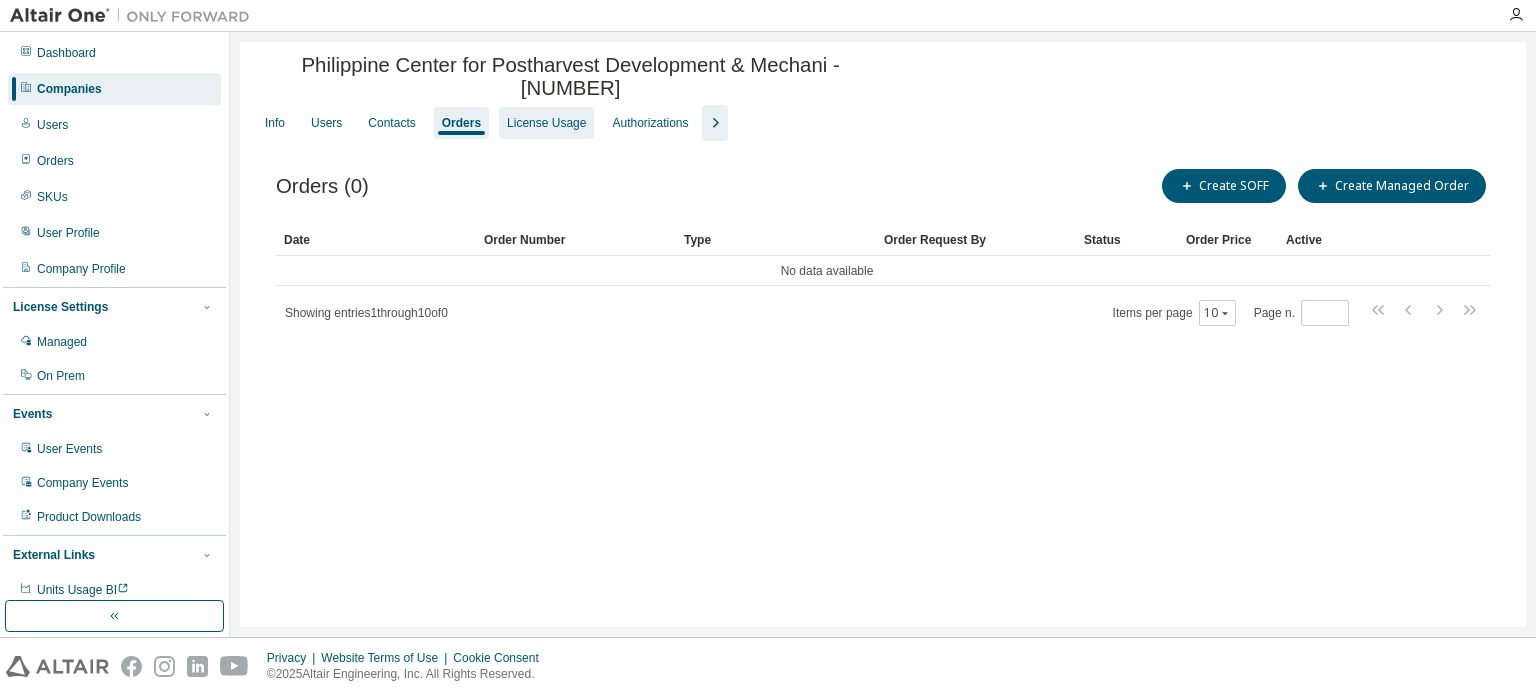 click on "License Usage" at bounding box center [546, 123] 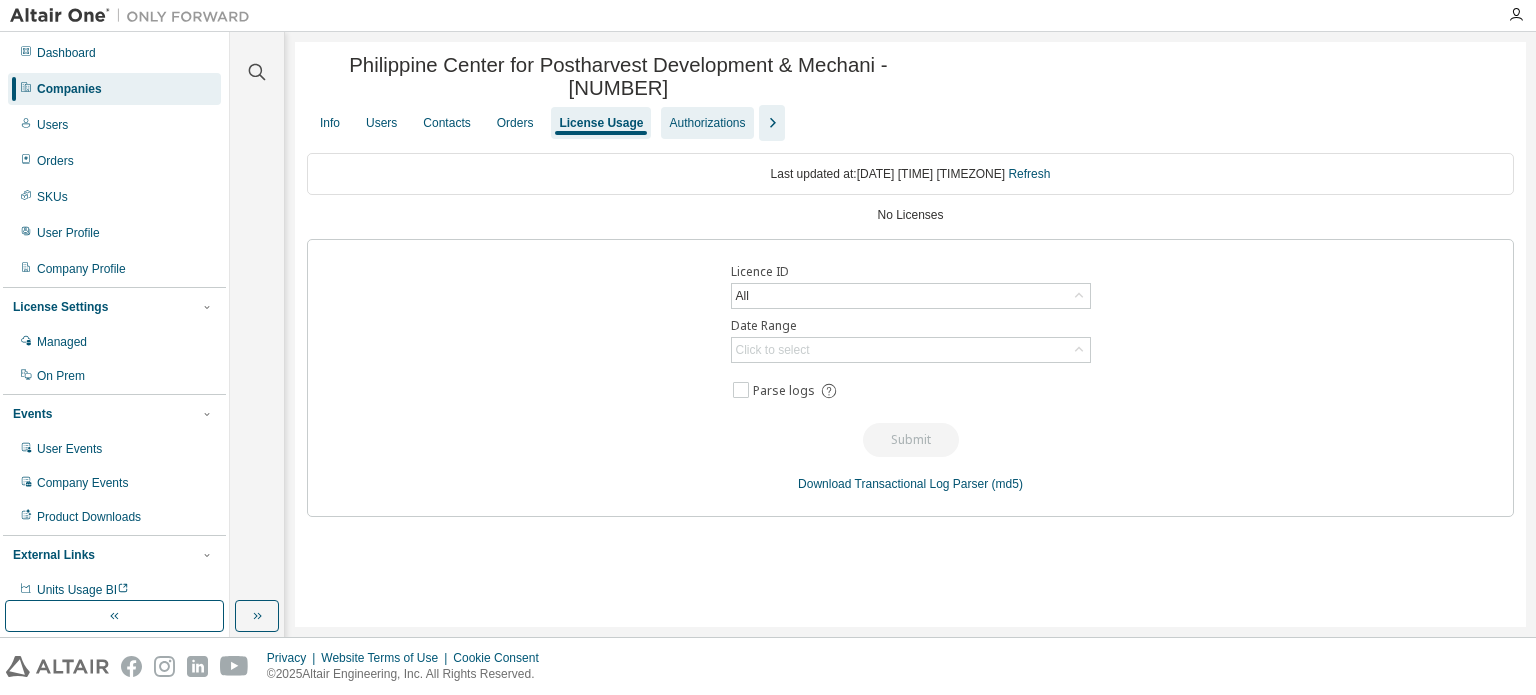 click on "Authorizations" at bounding box center [707, 123] 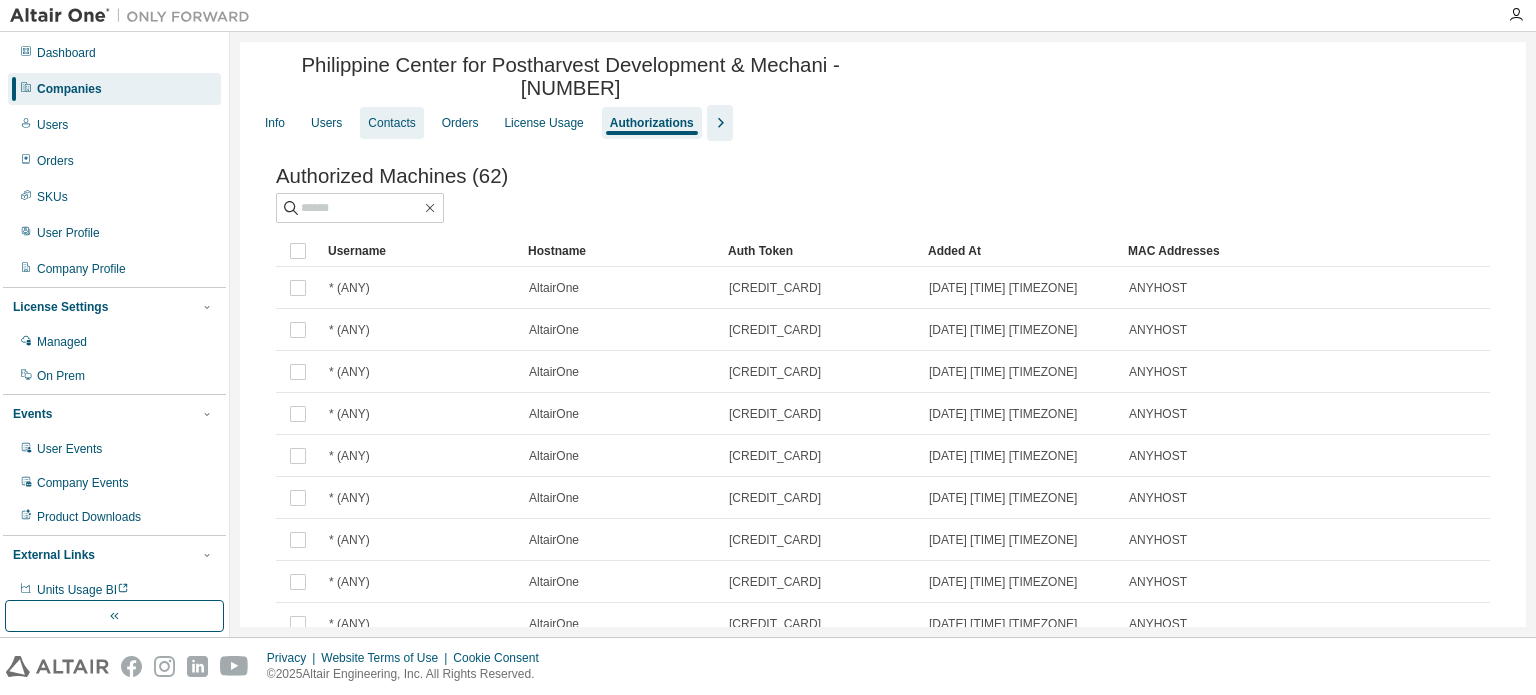 click on "Contacts" at bounding box center [391, 123] 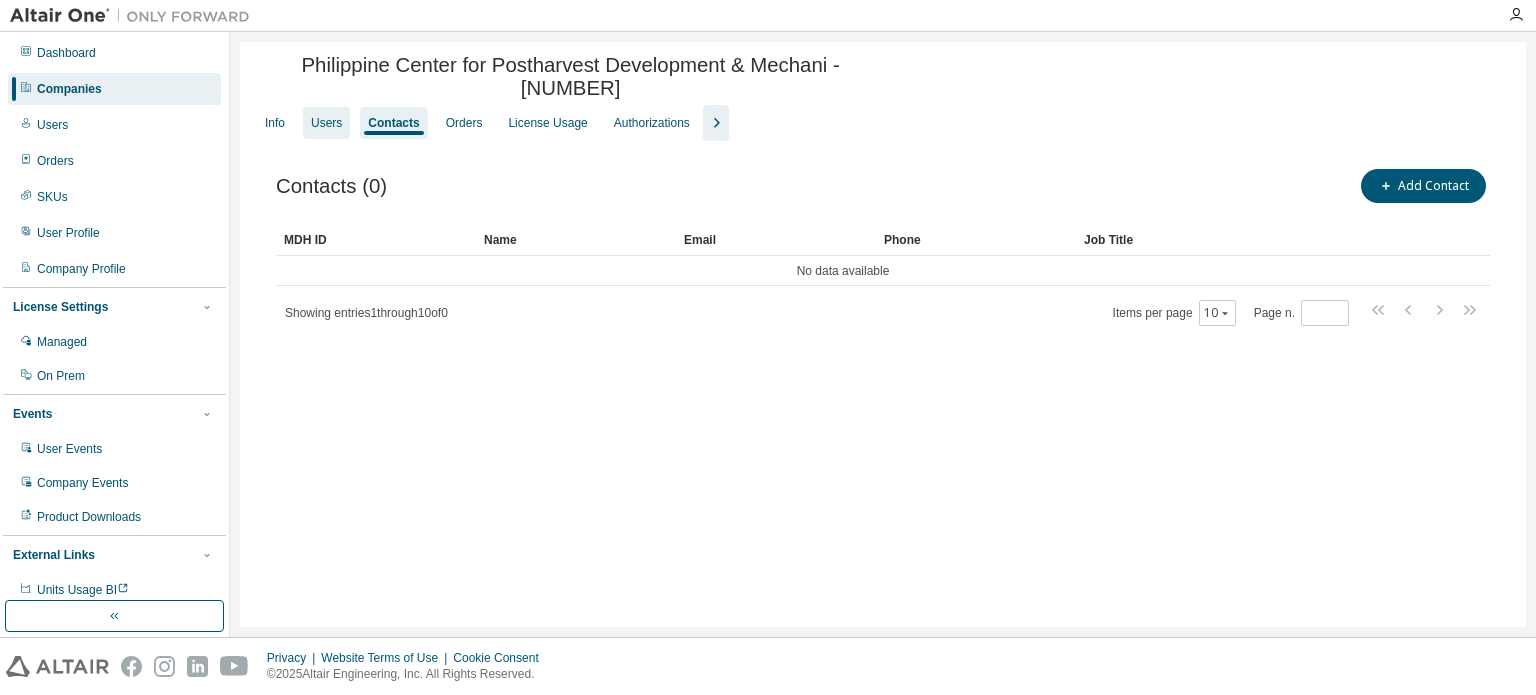 click on "Users" at bounding box center (326, 123) 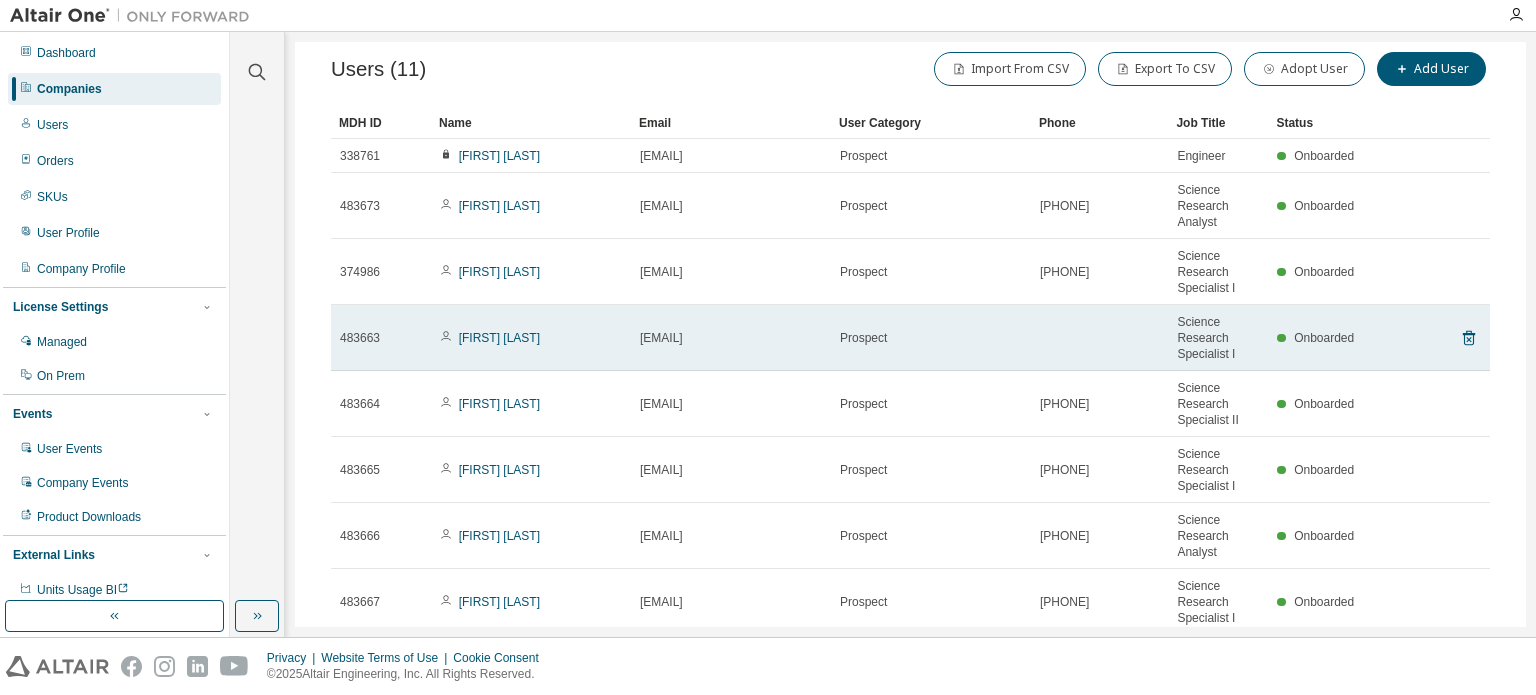 scroll, scrollTop: 0, scrollLeft: 0, axis: both 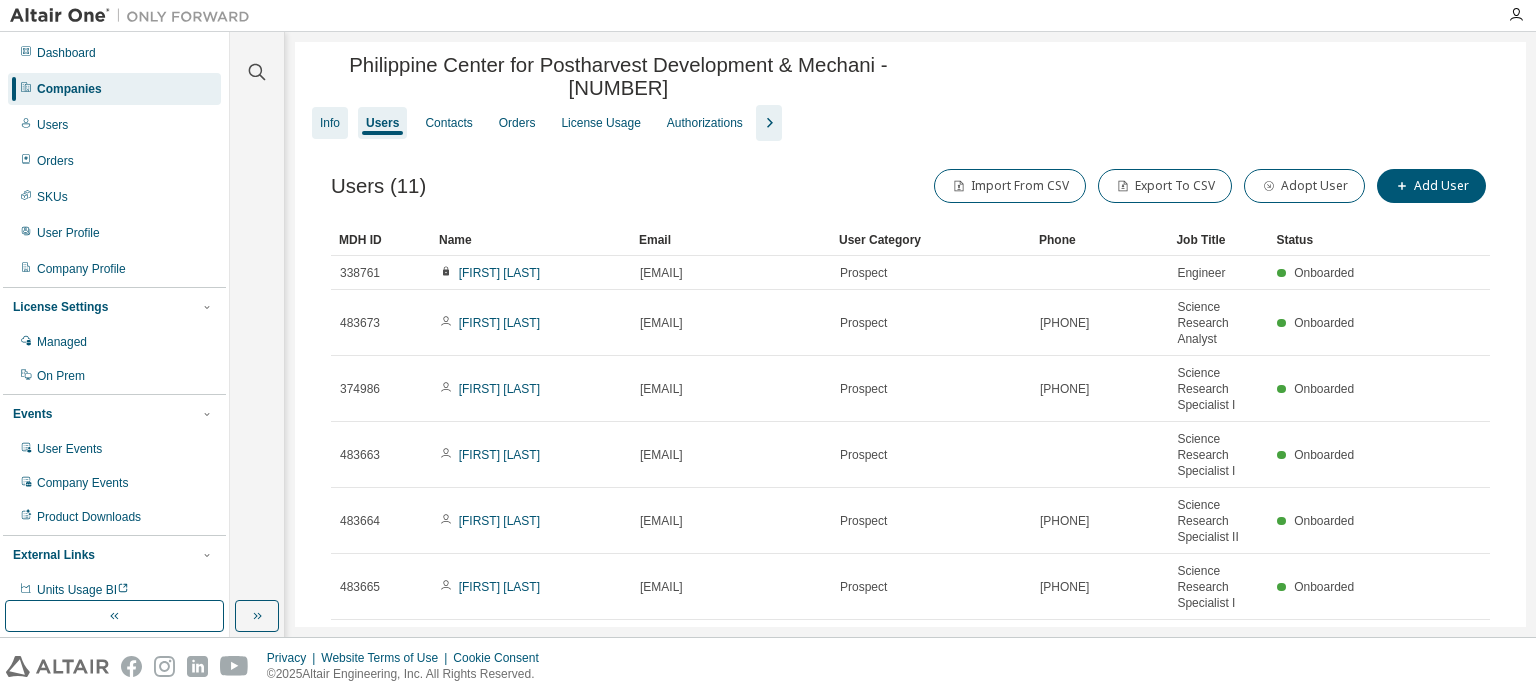 click on "Info" at bounding box center [330, 123] 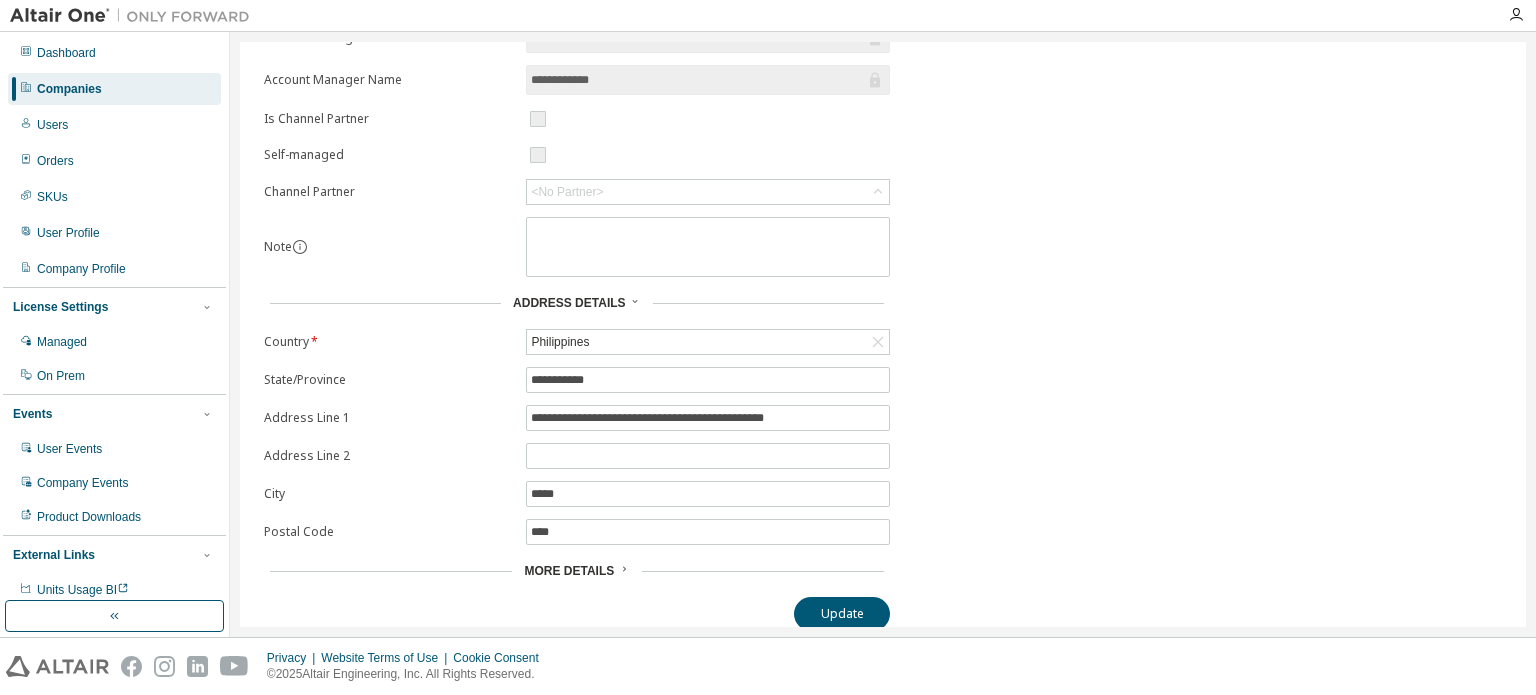 scroll, scrollTop: 315, scrollLeft: 0, axis: vertical 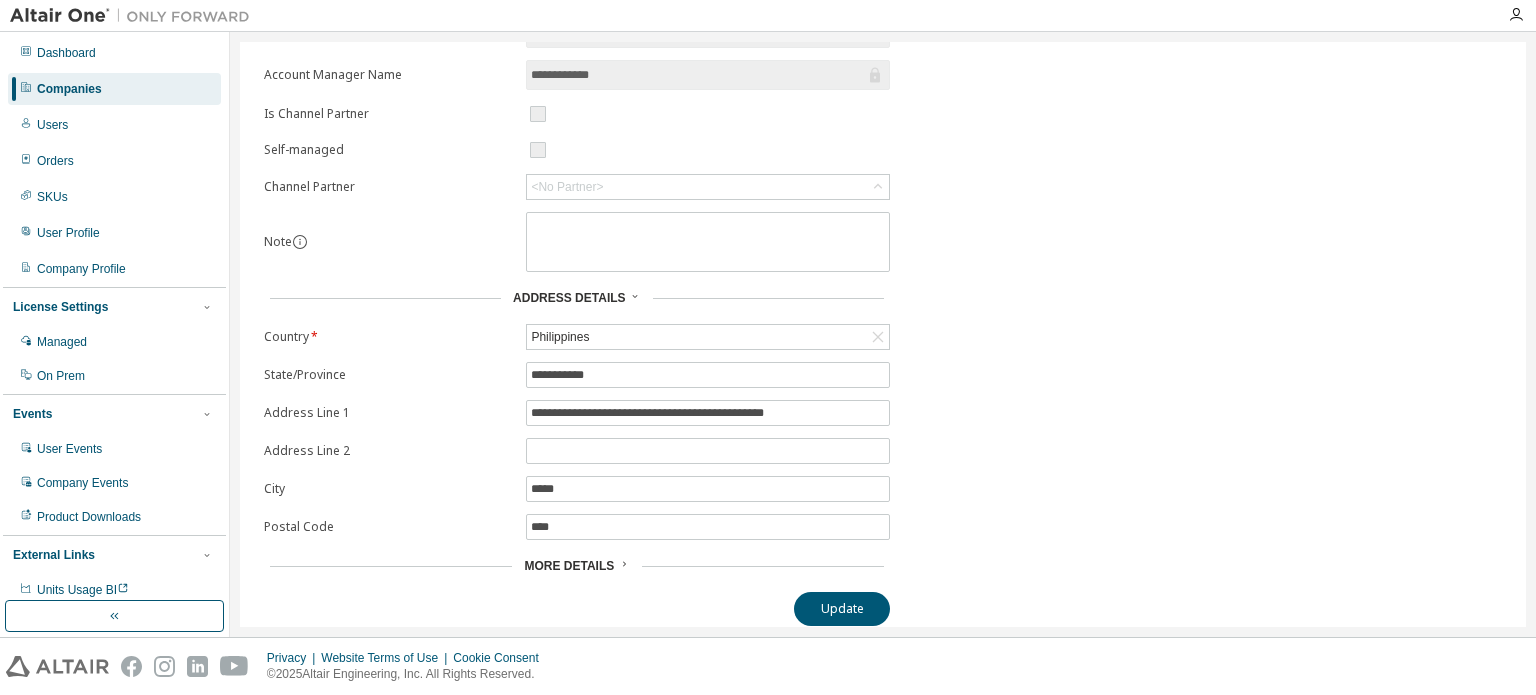 click 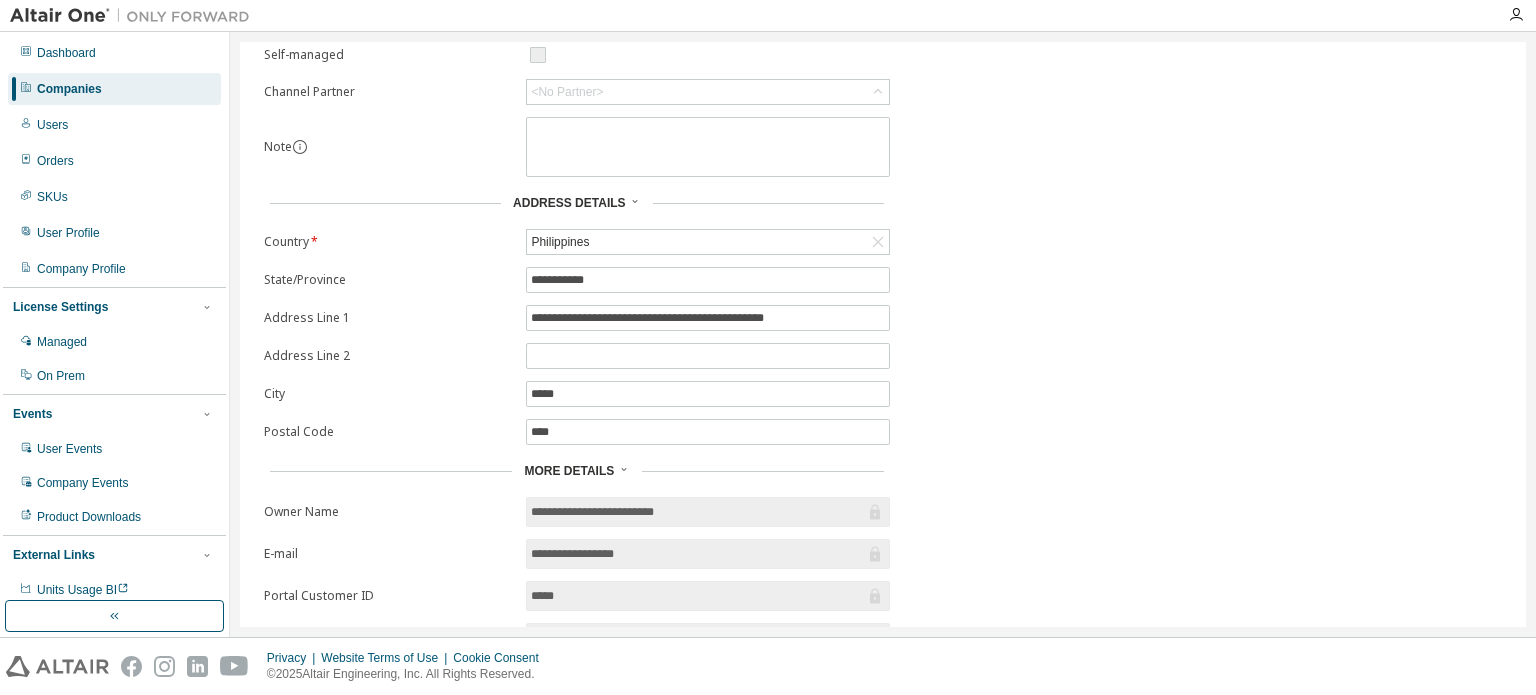 scroll, scrollTop: 606, scrollLeft: 0, axis: vertical 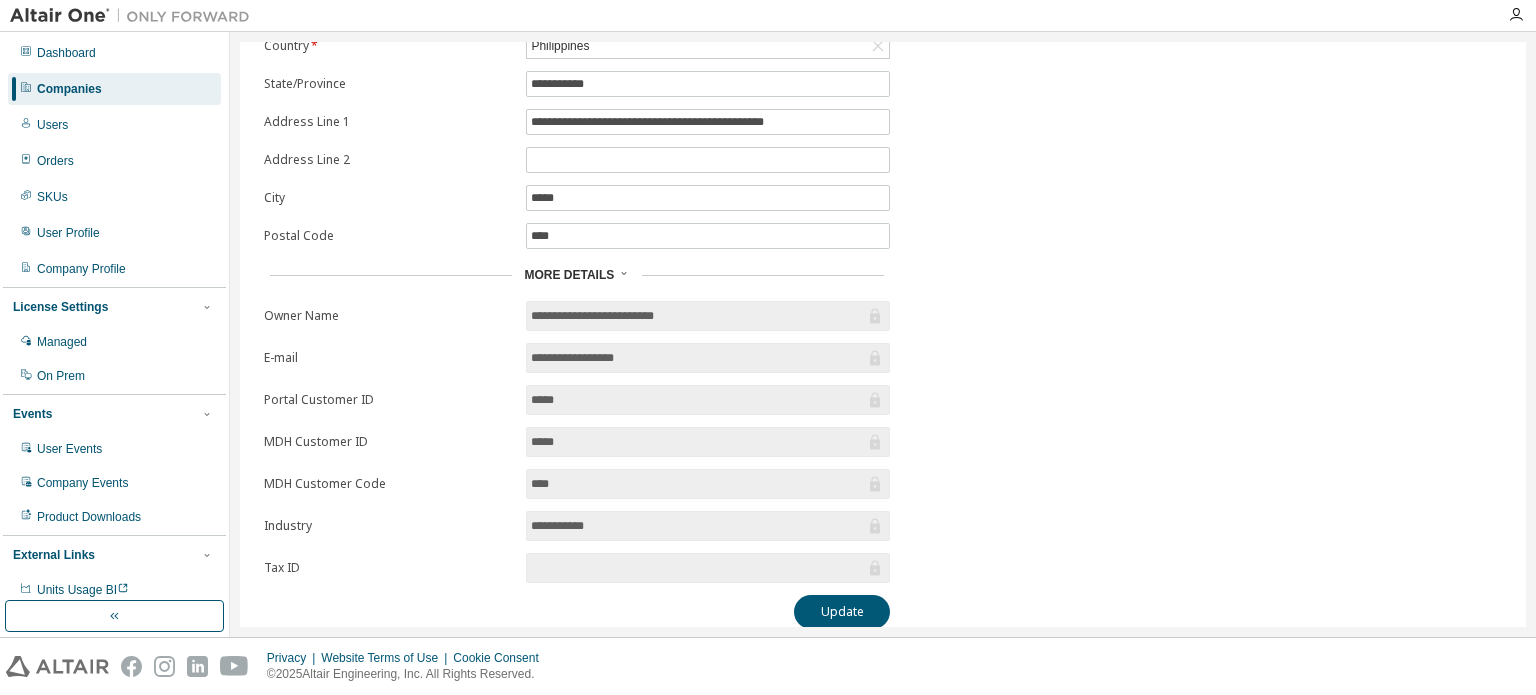 click on "**********" at bounding box center [698, 316] 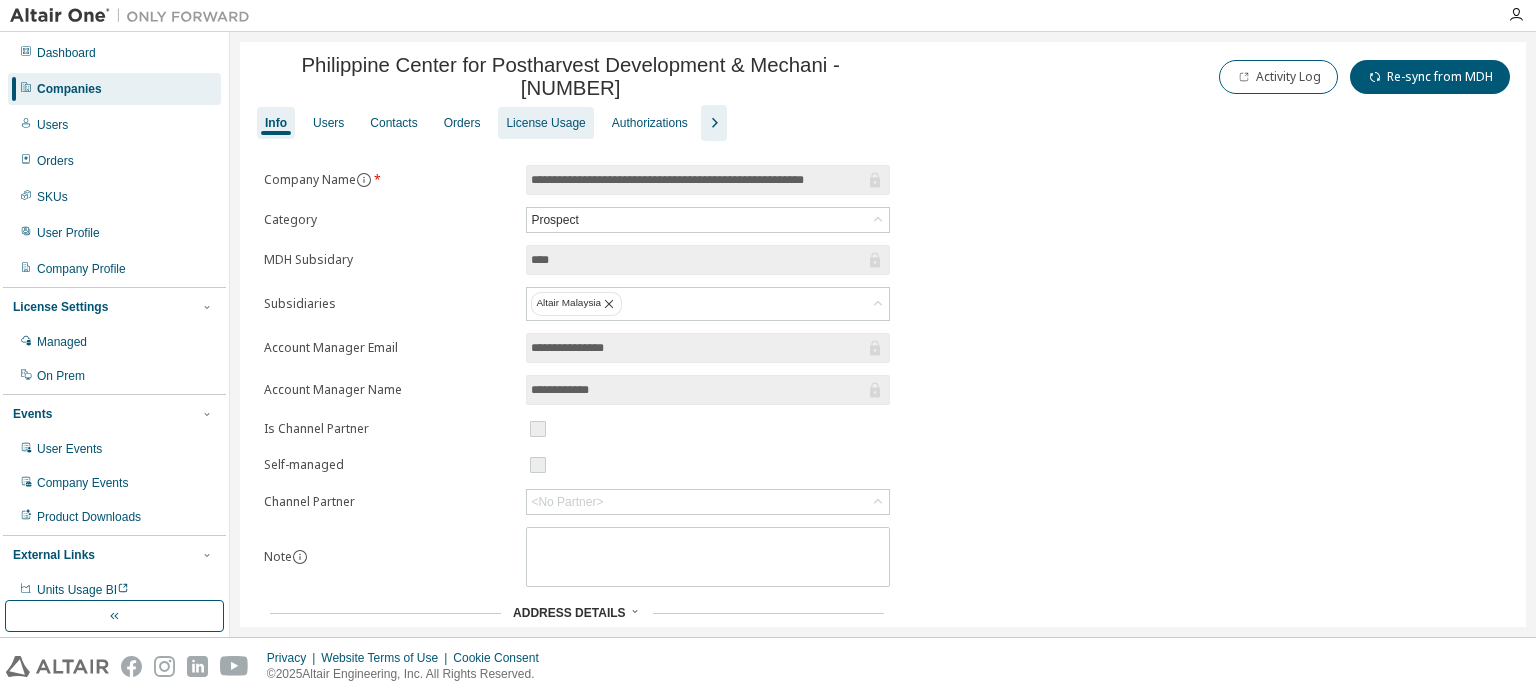 click on "License Usage" at bounding box center [545, 123] 